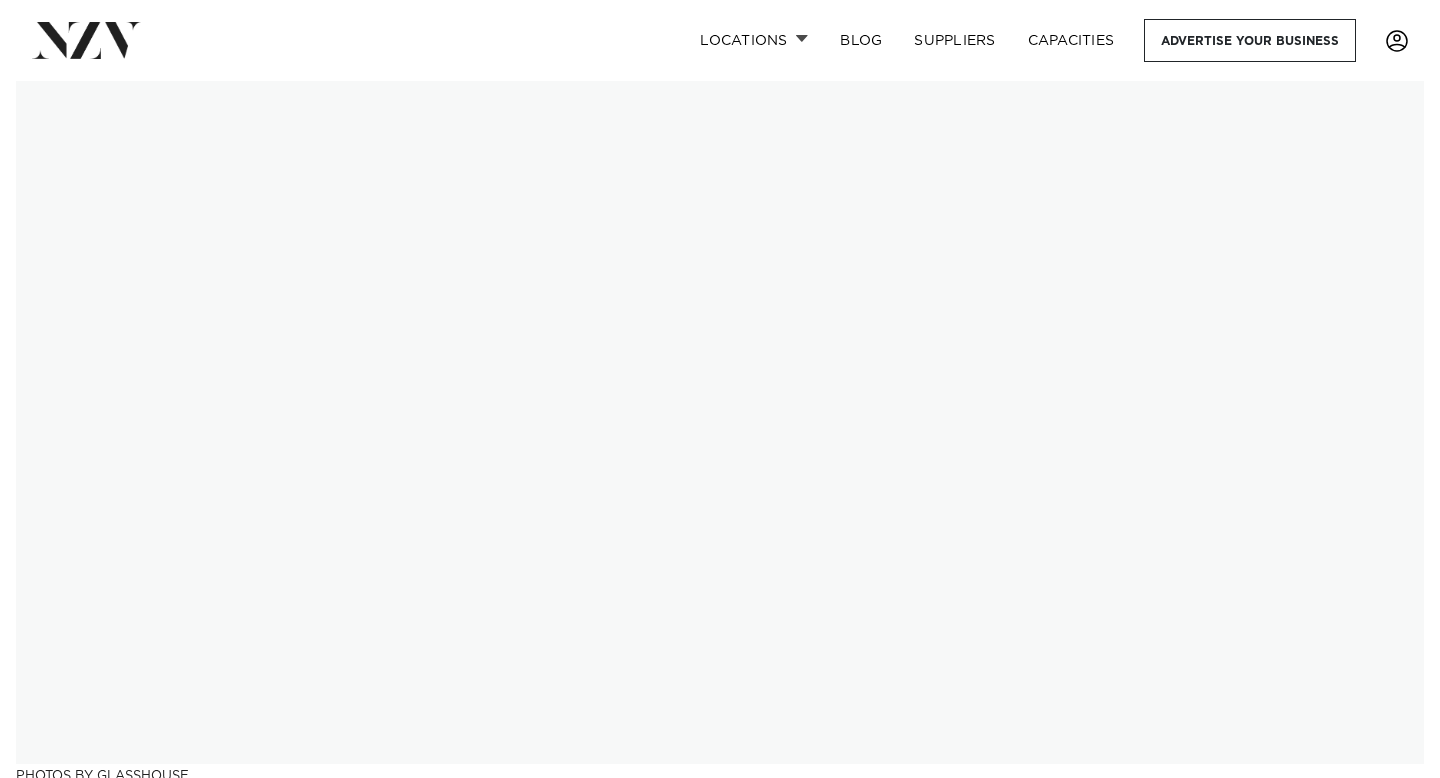 scroll, scrollTop: 0, scrollLeft: 0, axis: both 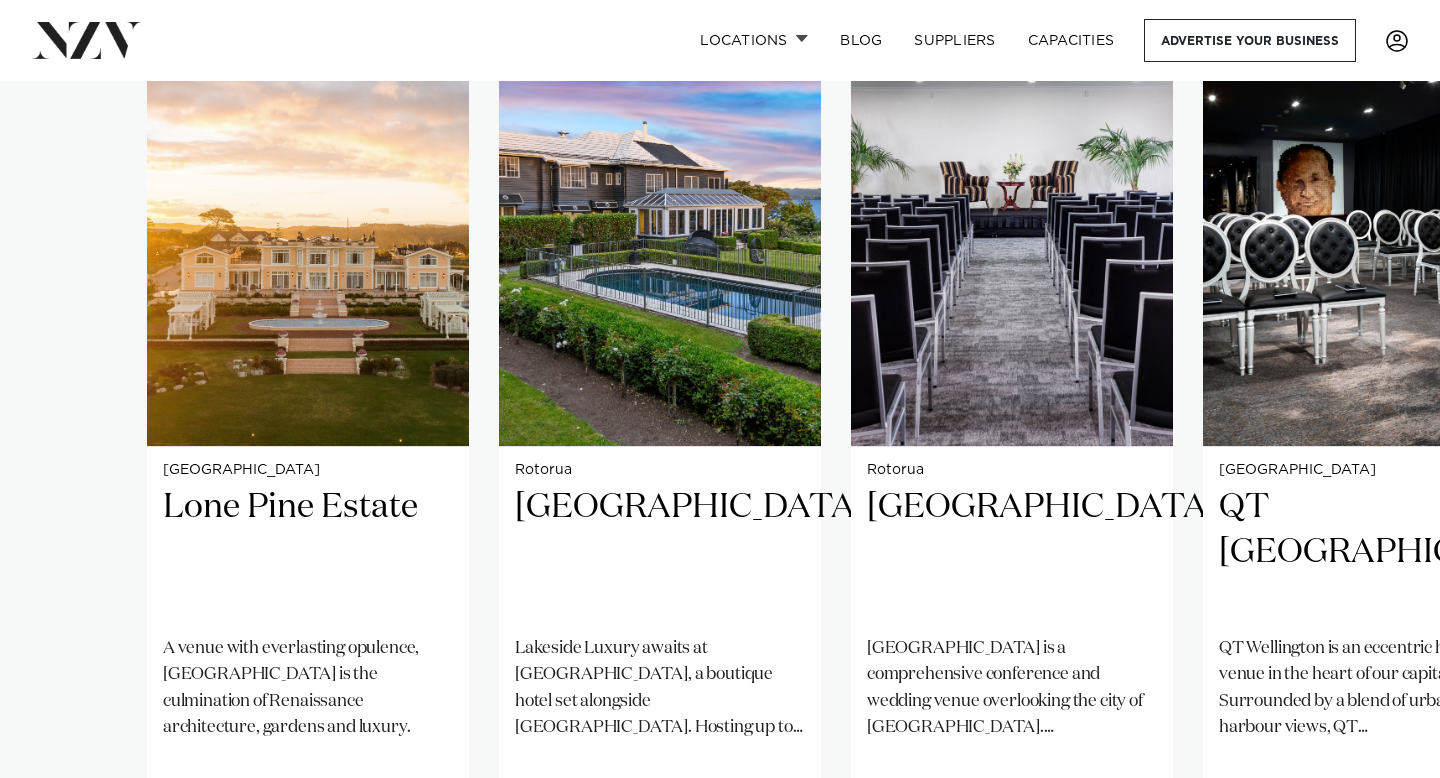click on "Auckland
Lone Pine Estate
A venue with everlasting opulence, Lone Pine Estate is the culmination of Renaissance architecture, gardens and luxury.
200
200
200
Rotorua
Black Swan Lakeside Boutique Hotel
30" at bounding box center [720, 498] 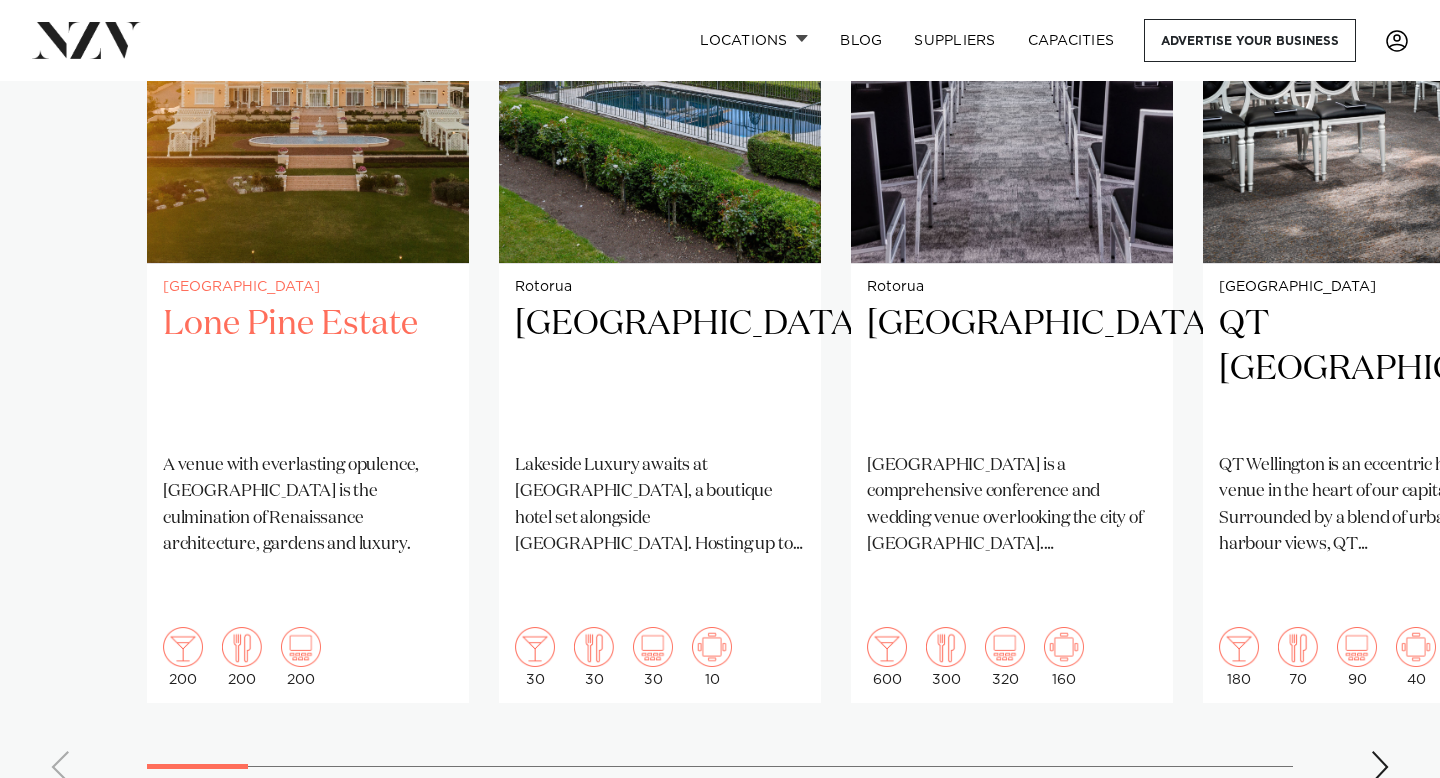 scroll, scrollTop: 1722, scrollLeft: 0, axis: vertical 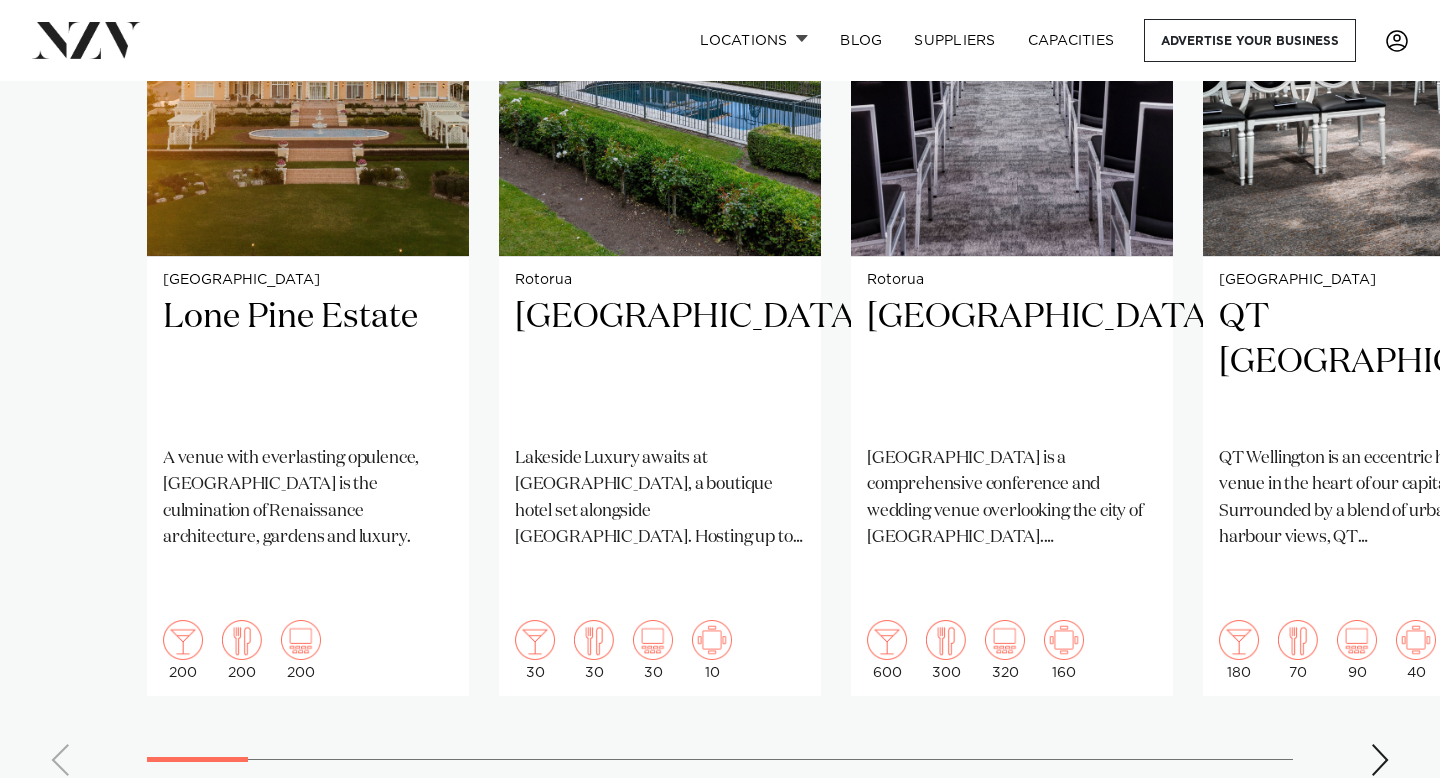 click at bounding box center [1380, 760] 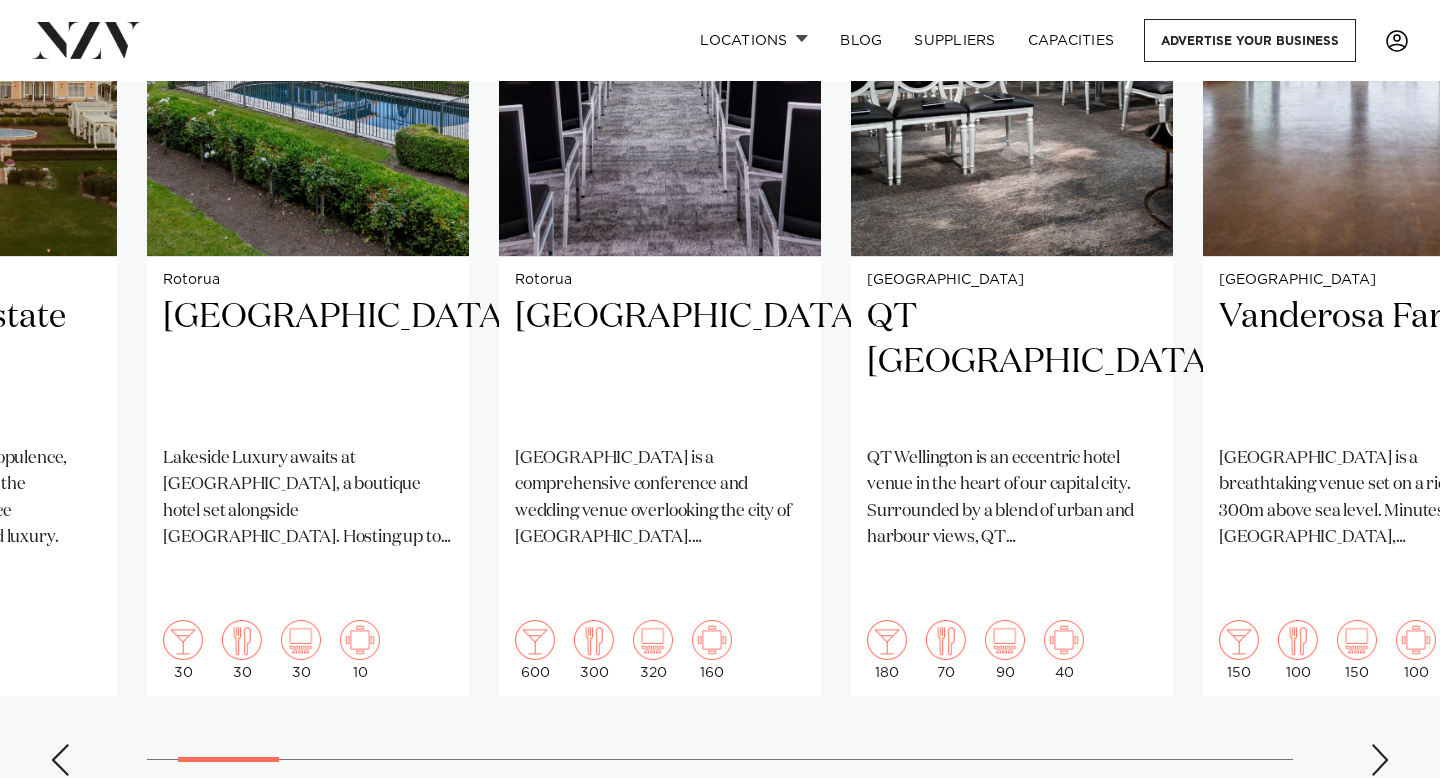 click at bounding box center [1380, 760] 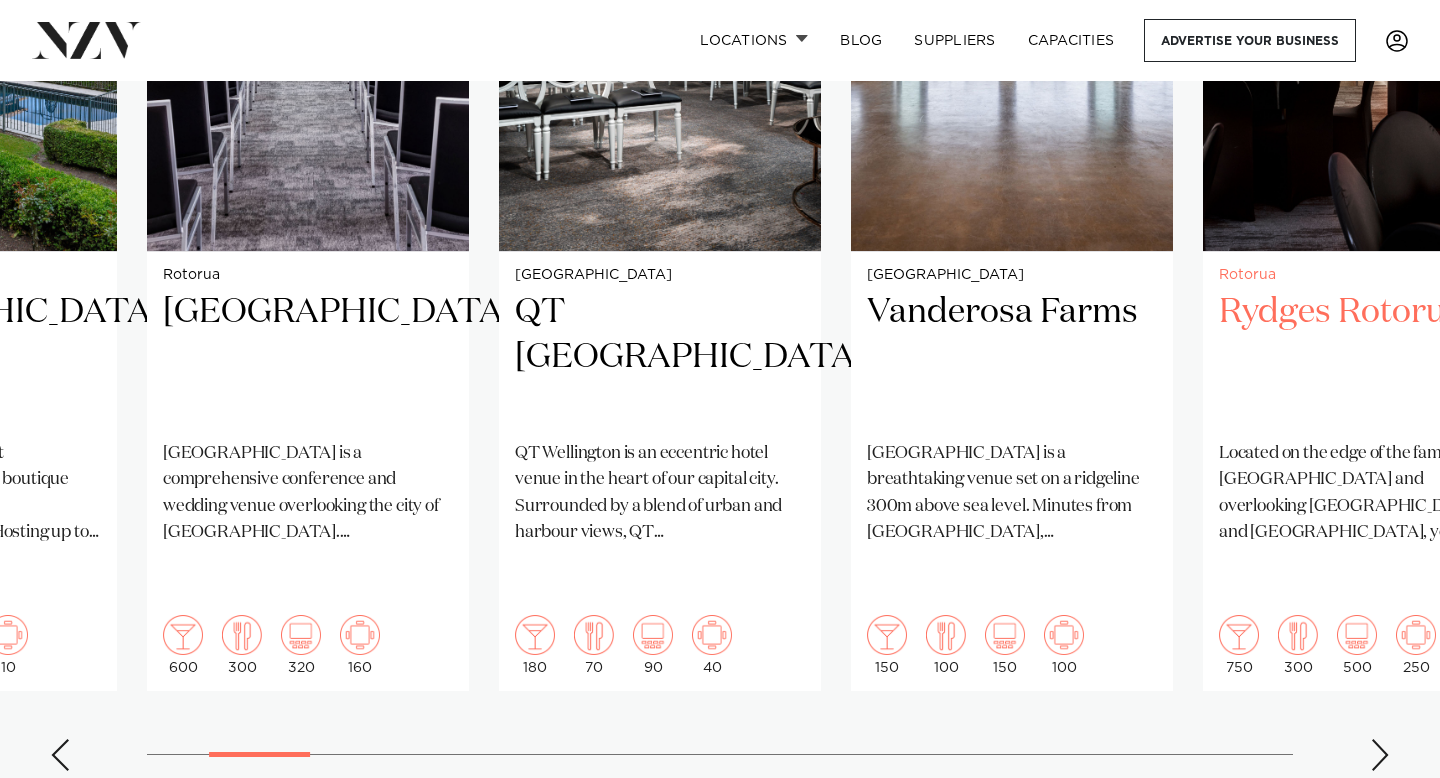 scroll, scrollTop: 1729, scrollLeft: 0, axis: vertical 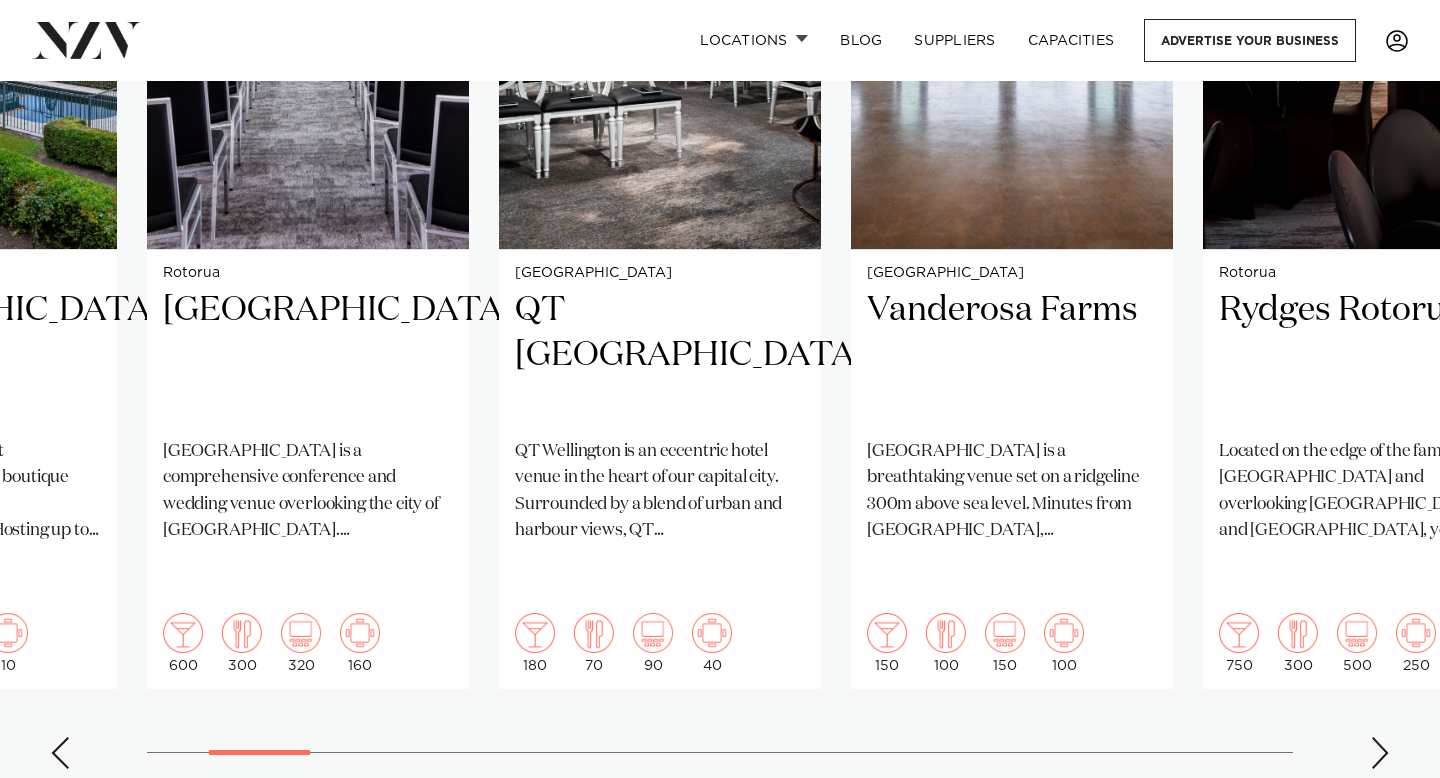 click at bounding box center (1380, 753) 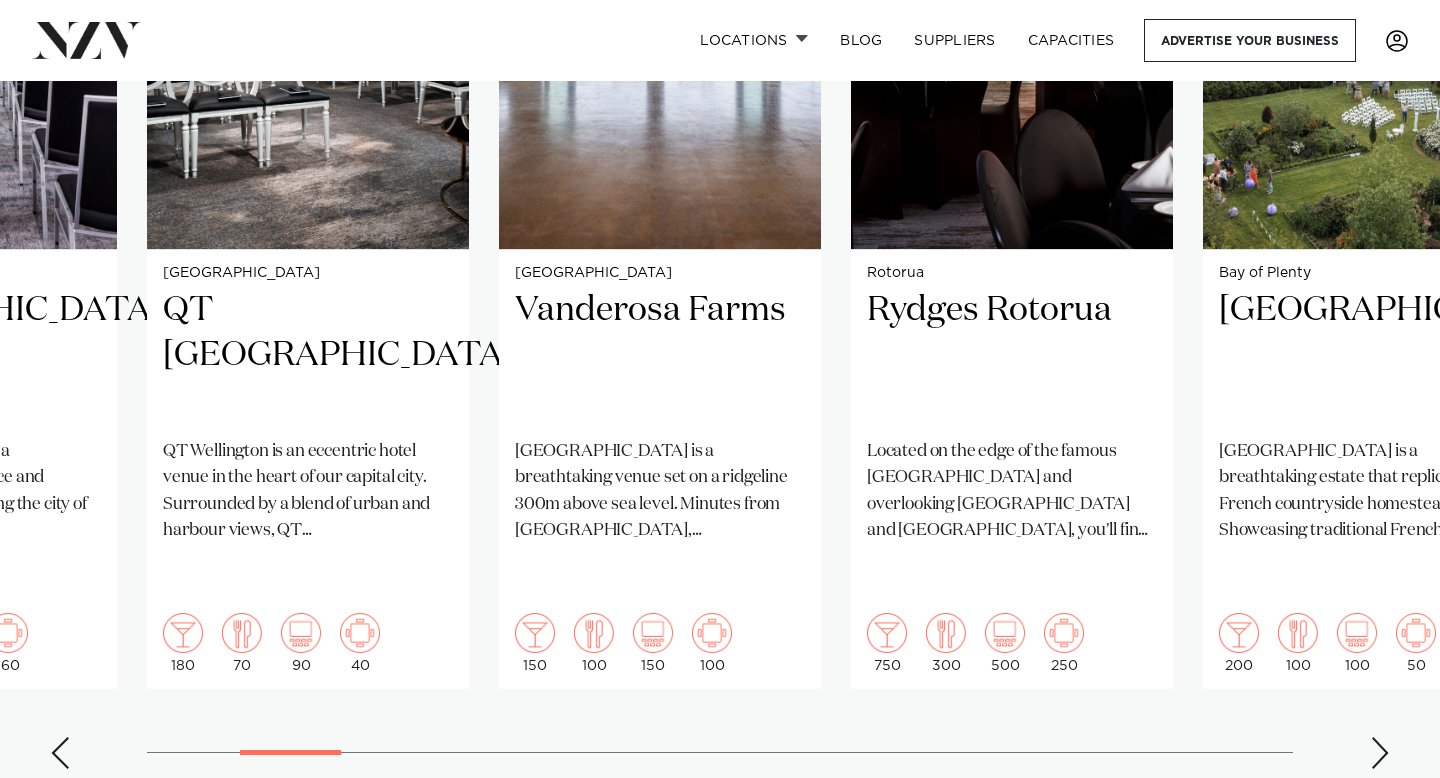 click at bounding box center [1380, 753] 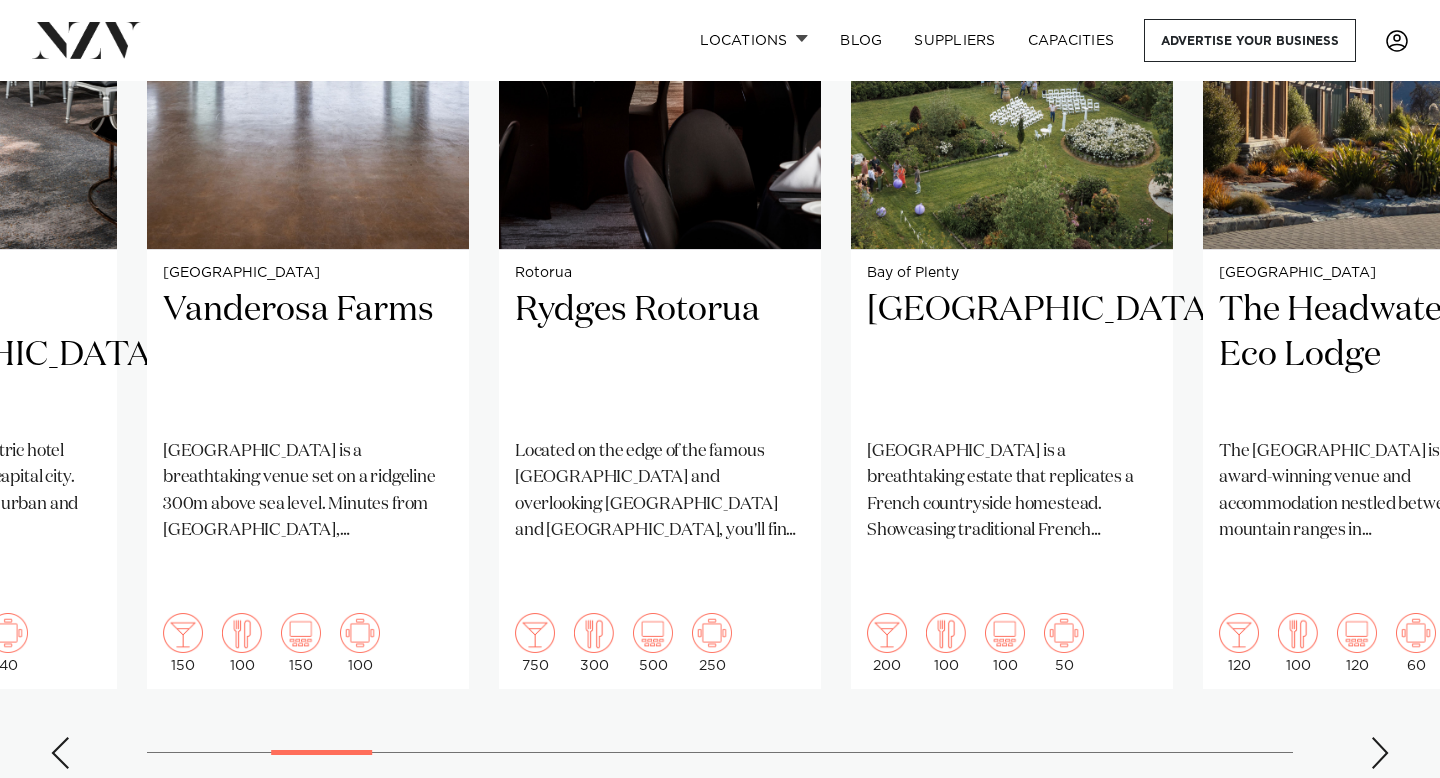 click at bounding box center [1380, 753] 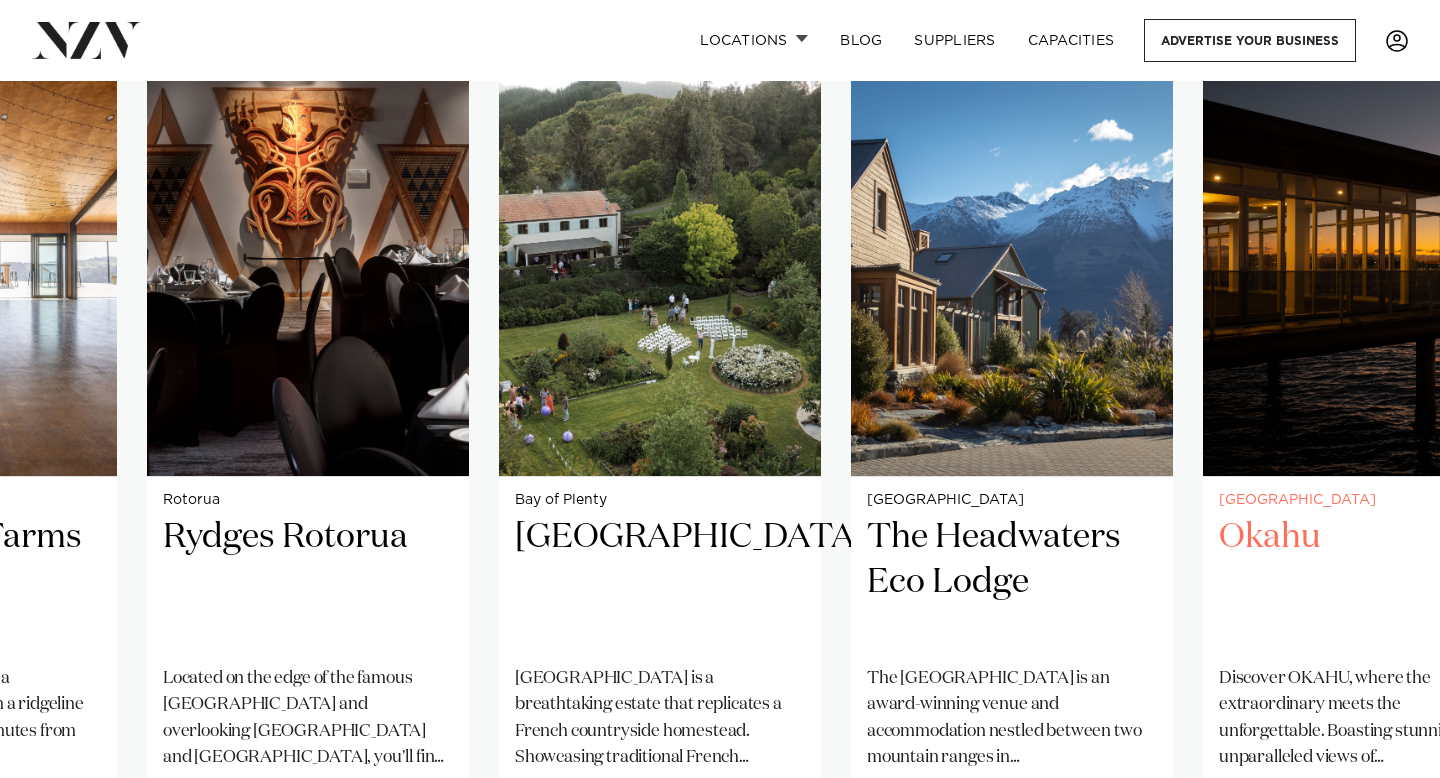 scroll, scrollTop: 1497, scrollLeft: 0, axis: vertical 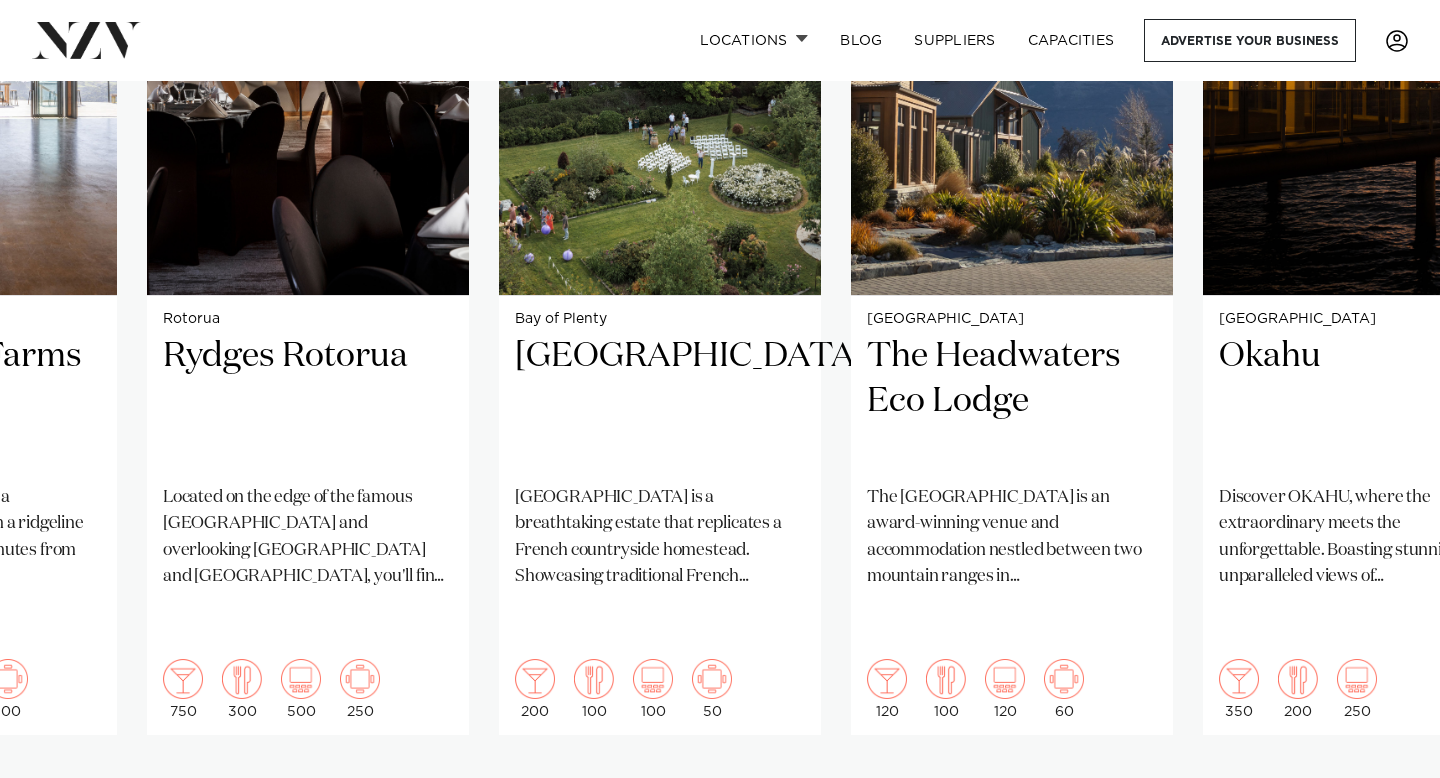 click at bounding box center [1380, 799] 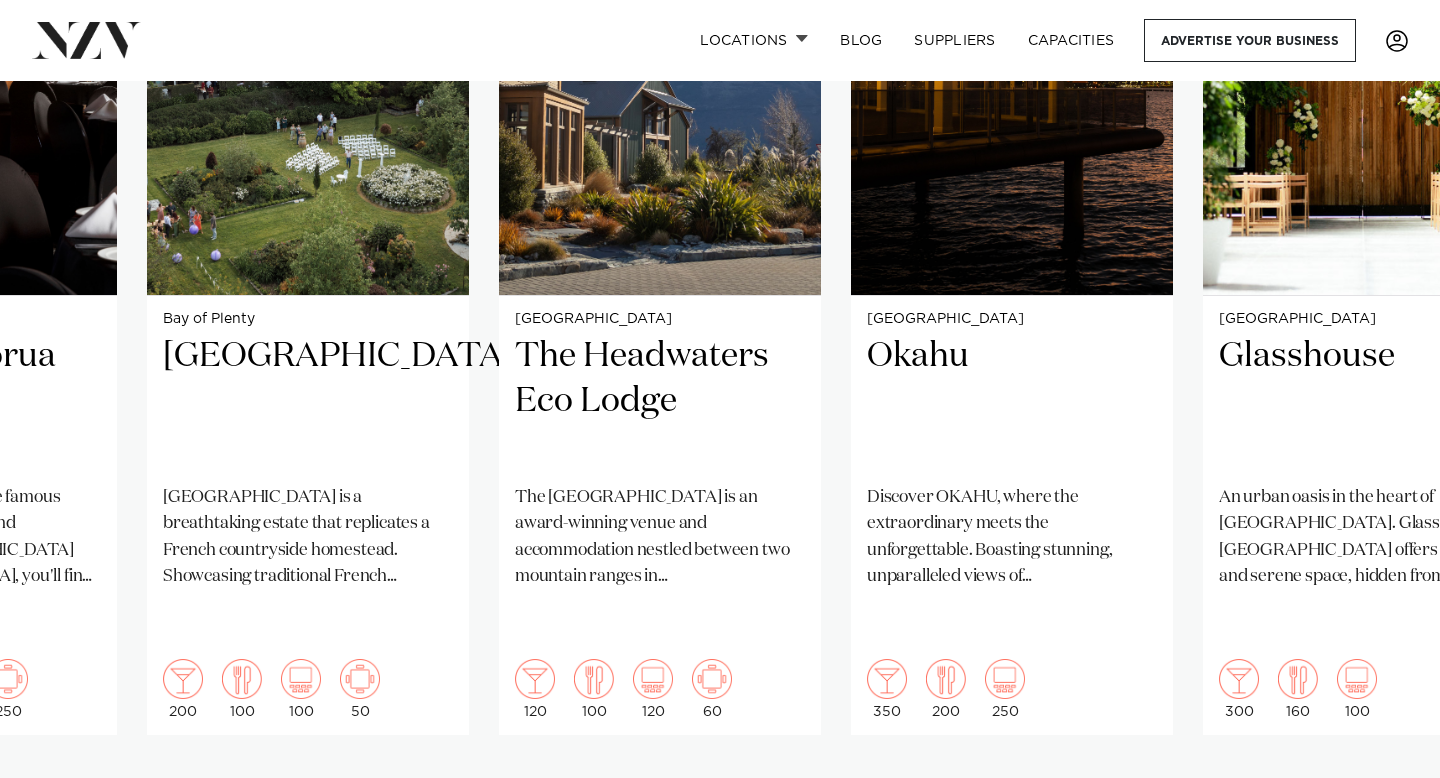 click at bounding box center (1380, 799) 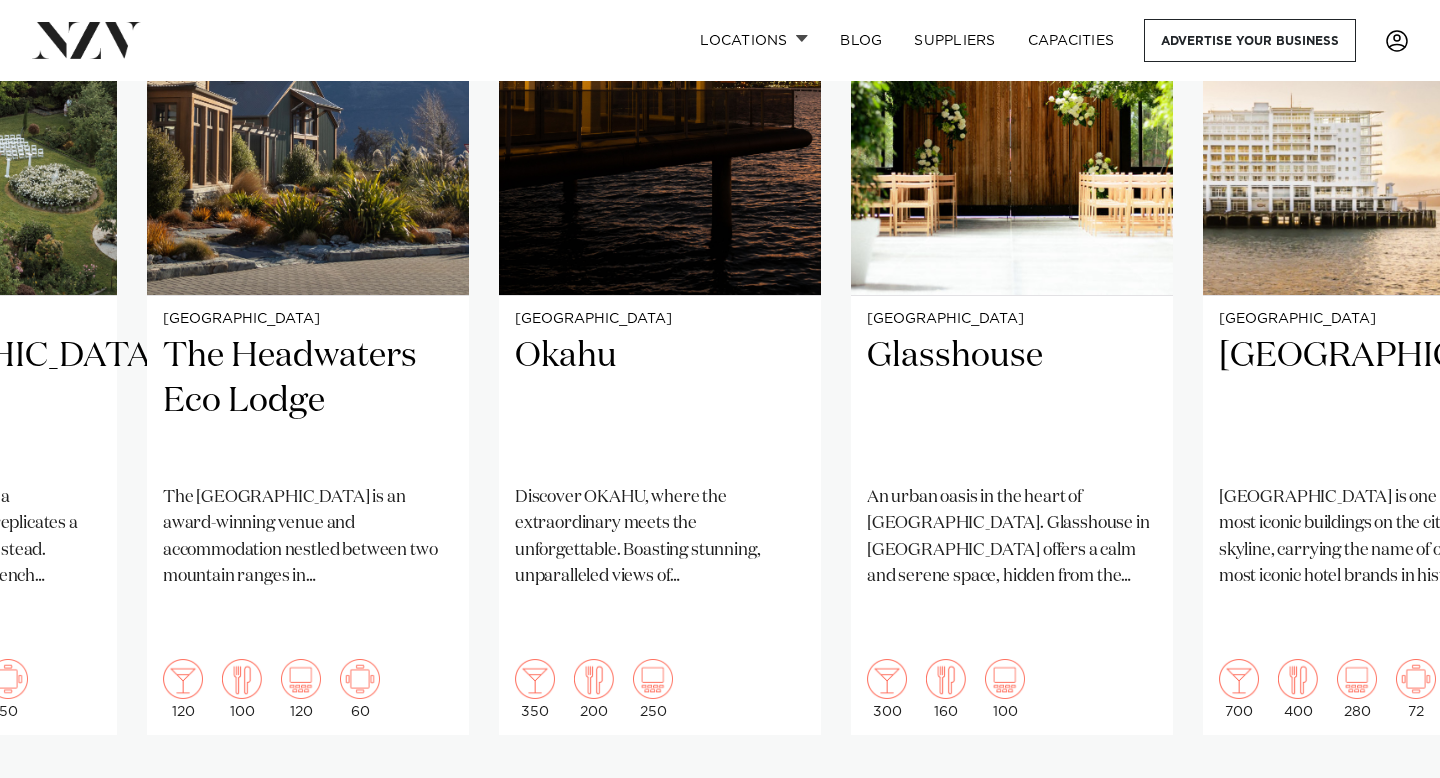 click at bounding box center [1380, 799] 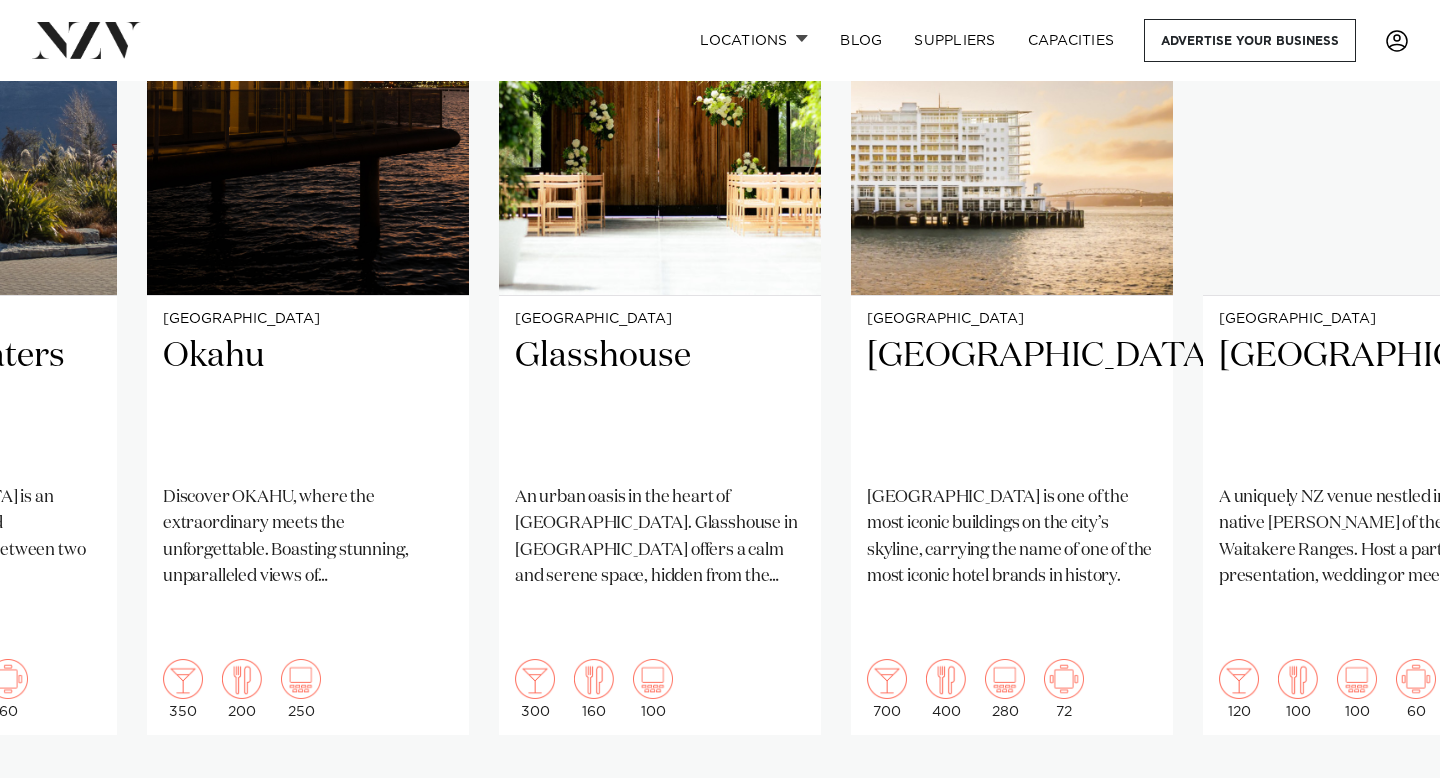 click at bounding box center [1380, 799] 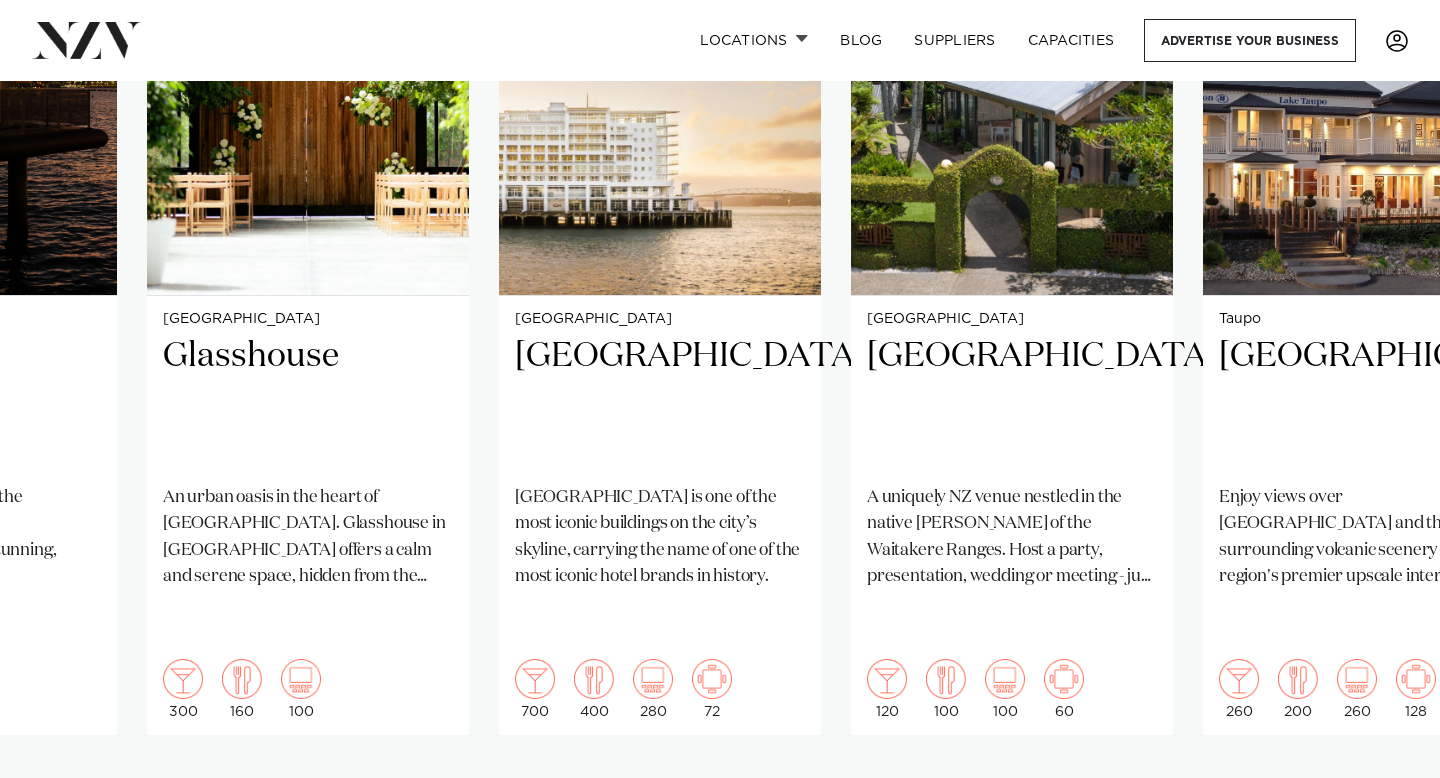 click at bounding box center (1380, 799) 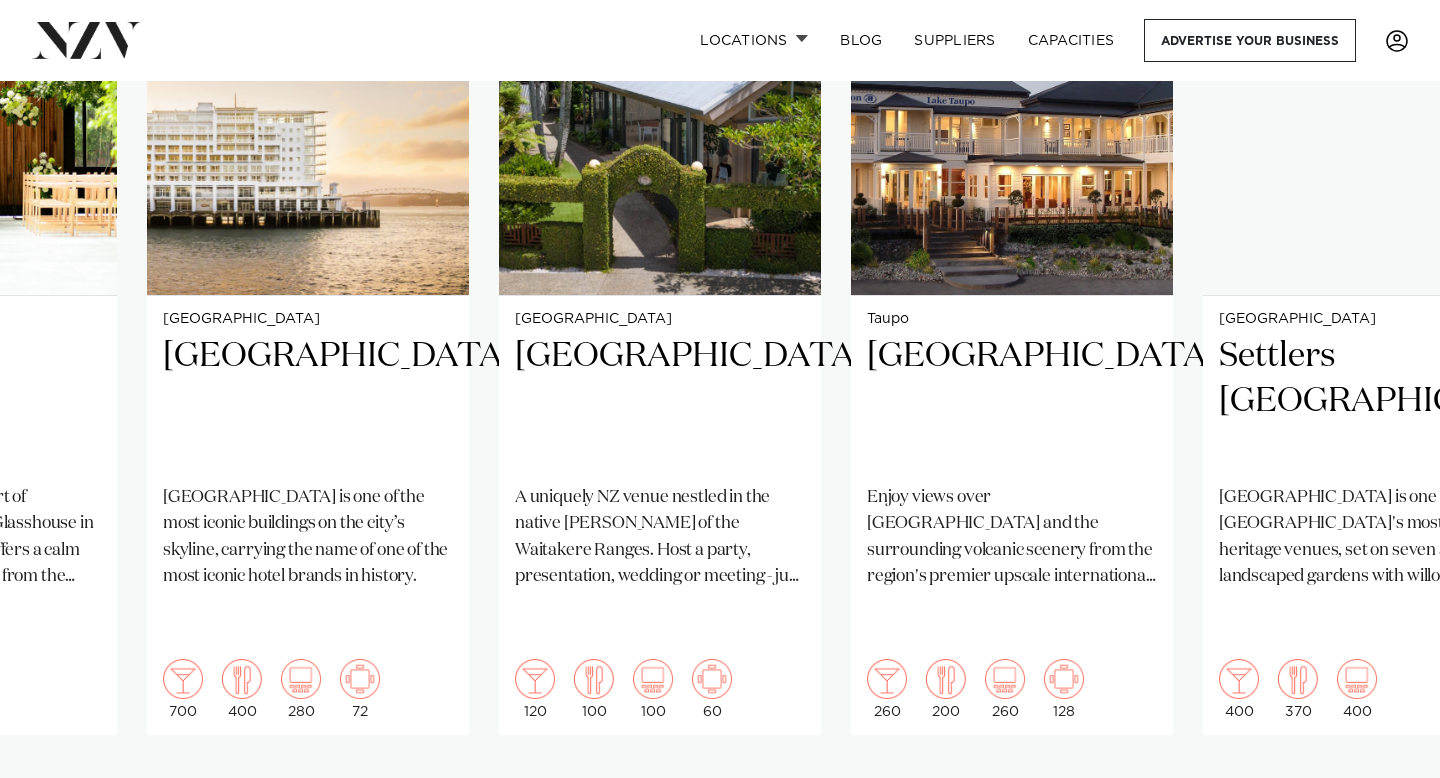 click at bounding box center [1380, 799] 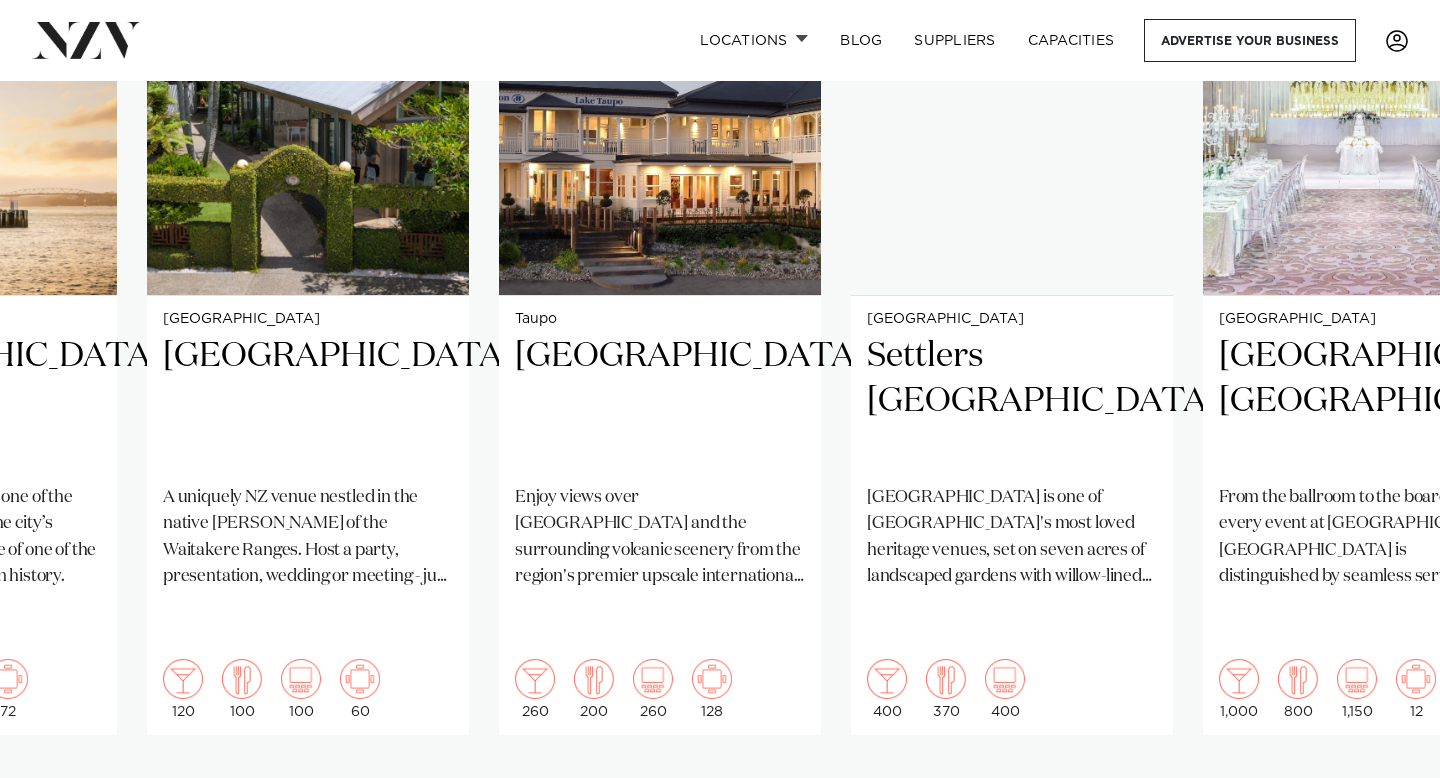 click at bounding box center (1380, 799) 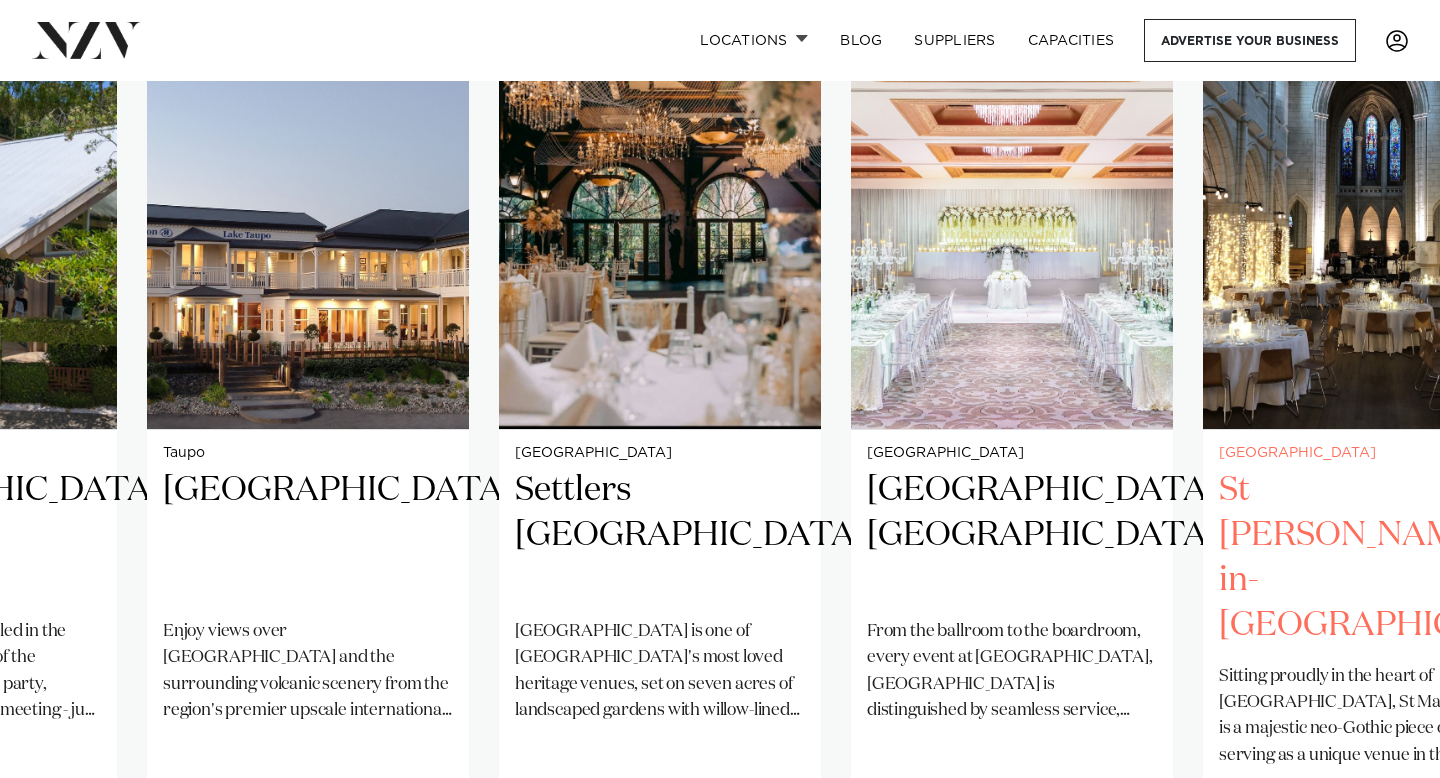 scroll, scrollTop: 1676, scrollLeft: 0, axis: vertical 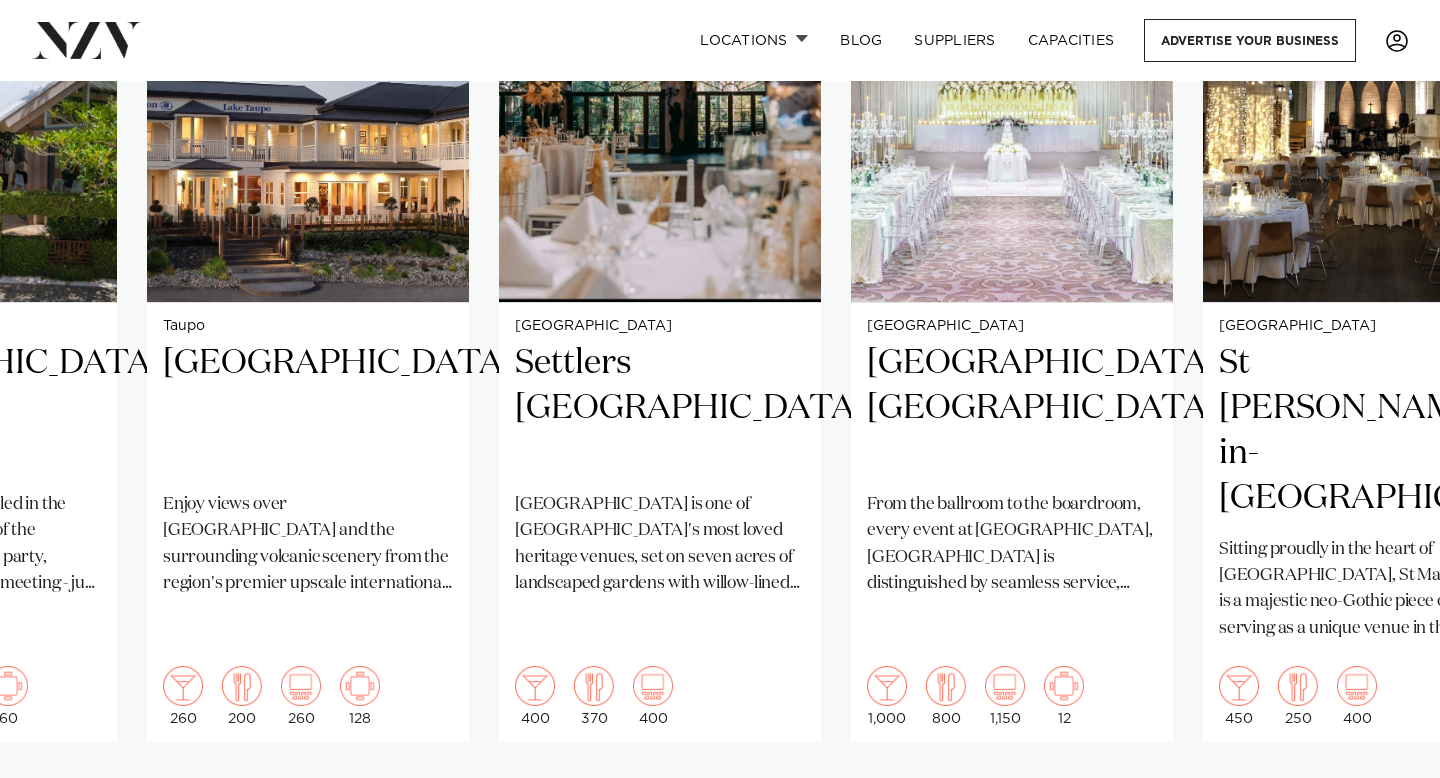 click at bounding box center [1380, 806] 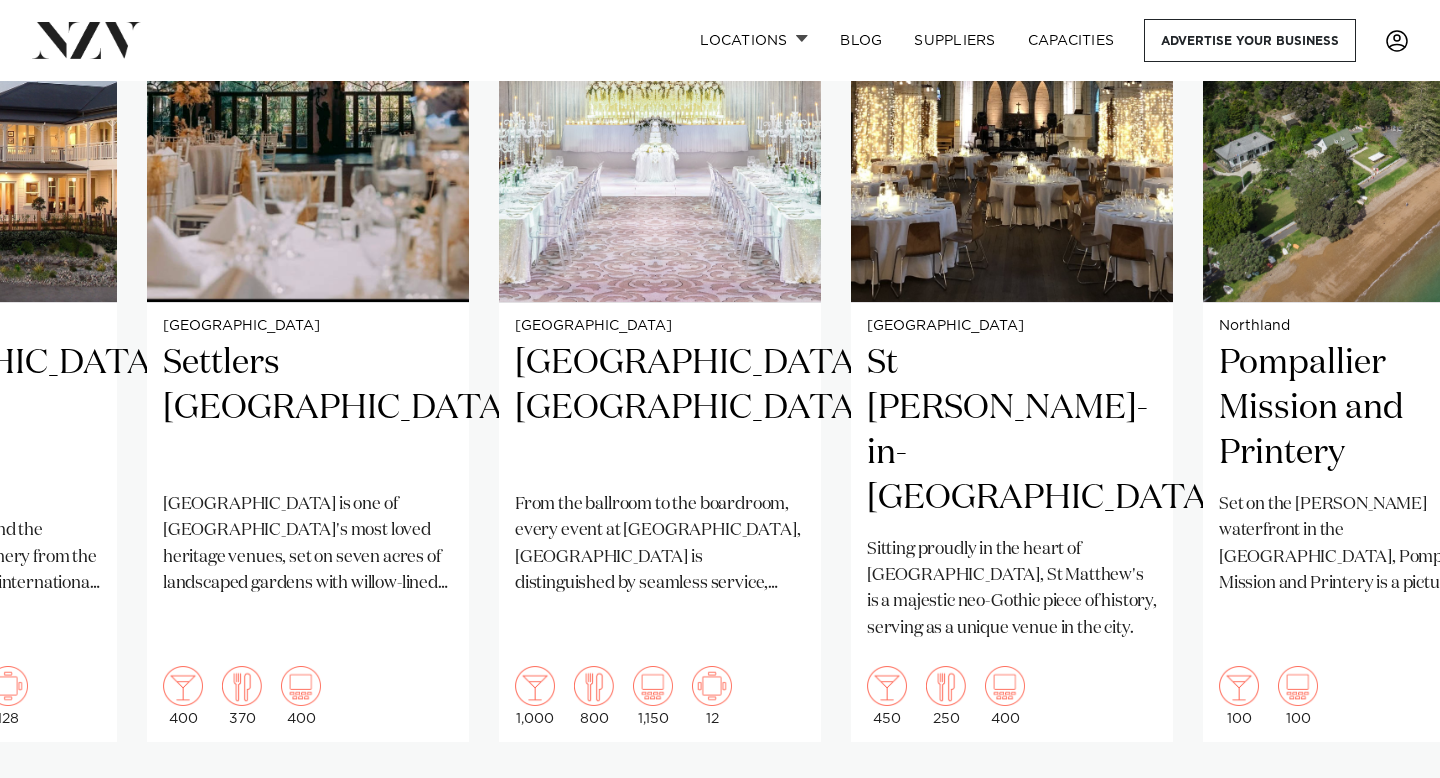 click at bounding box center [1380, 806] 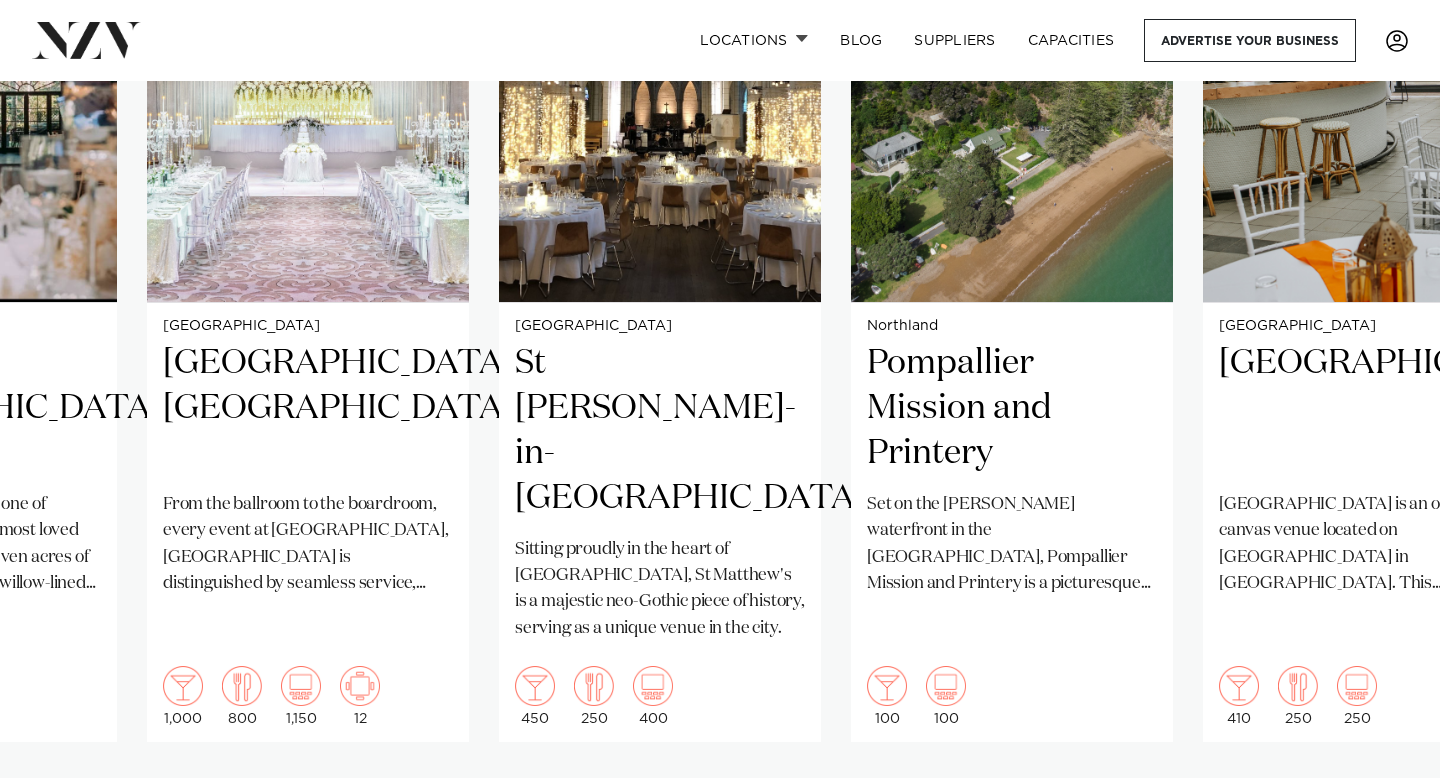click at bounding box center [1380, 806] 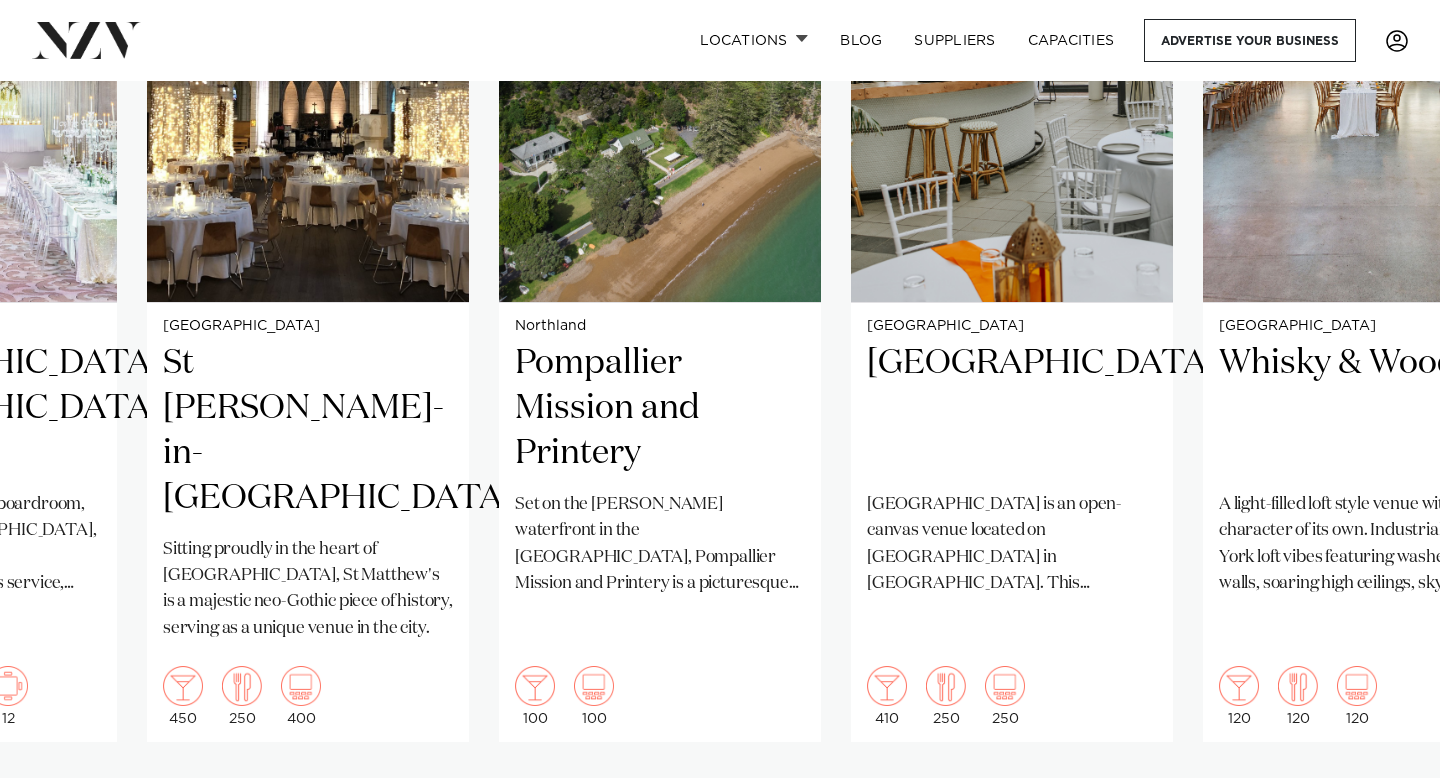 click at bounding box center (1380, 806) 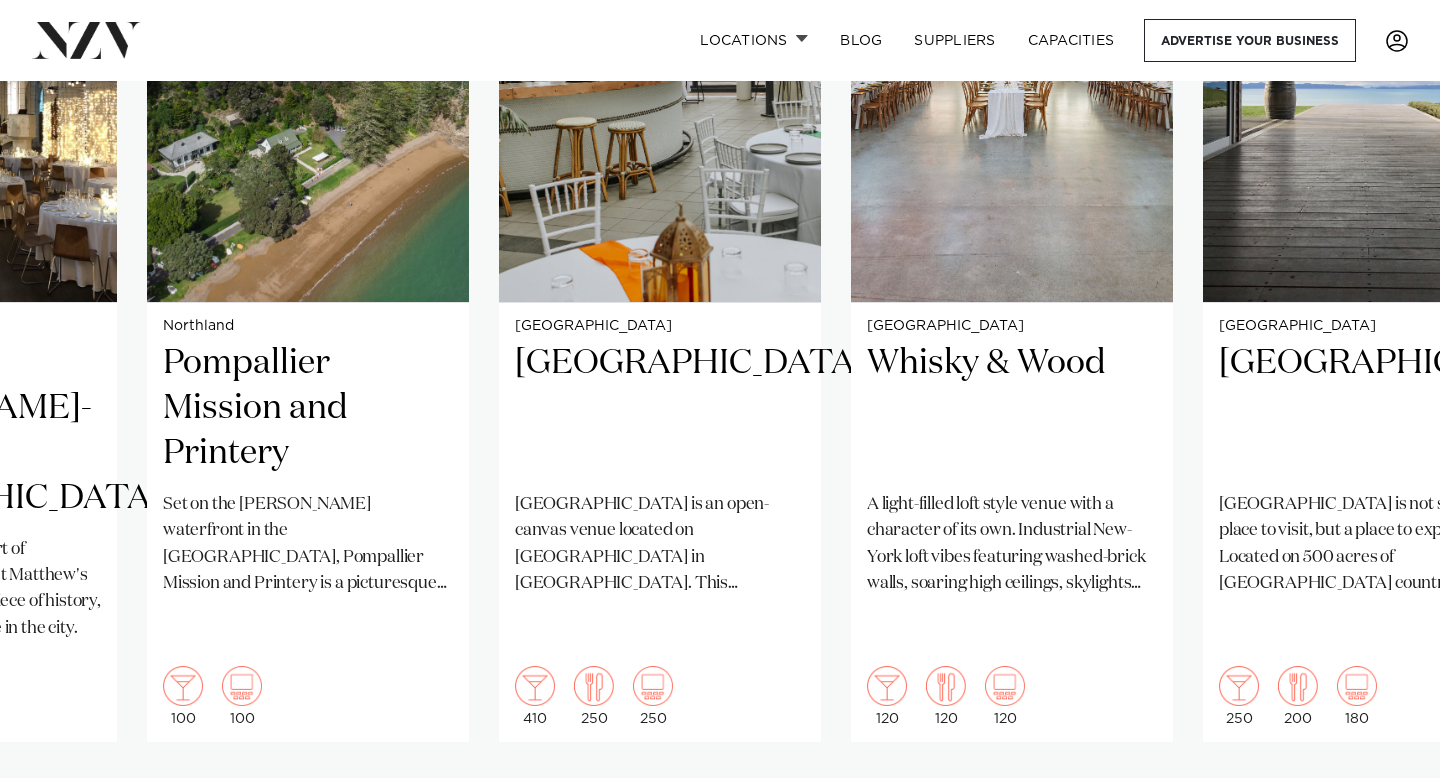 click at bounding box center (1380, 806) 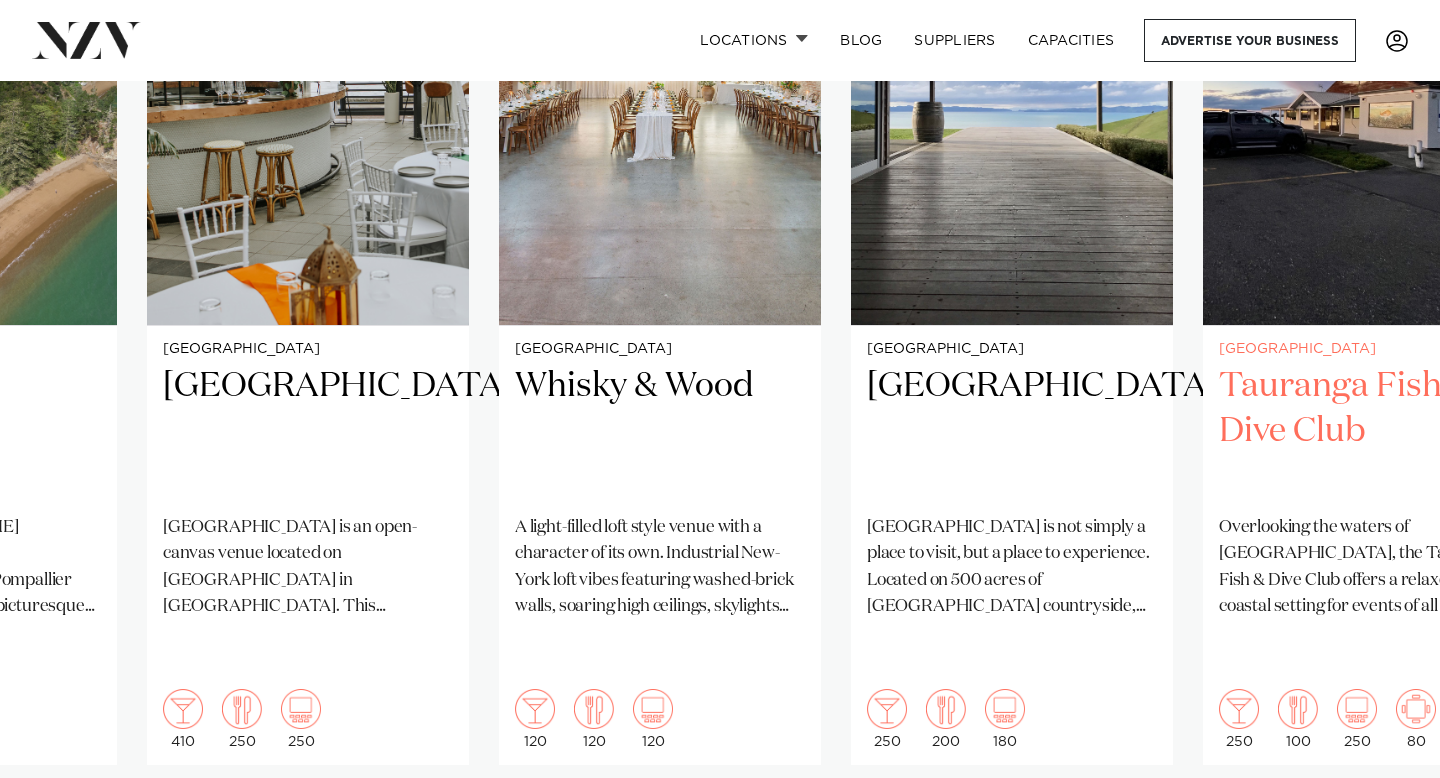 scroll, scrollTop: 1654, scrollLeft: 0, axis: vertical 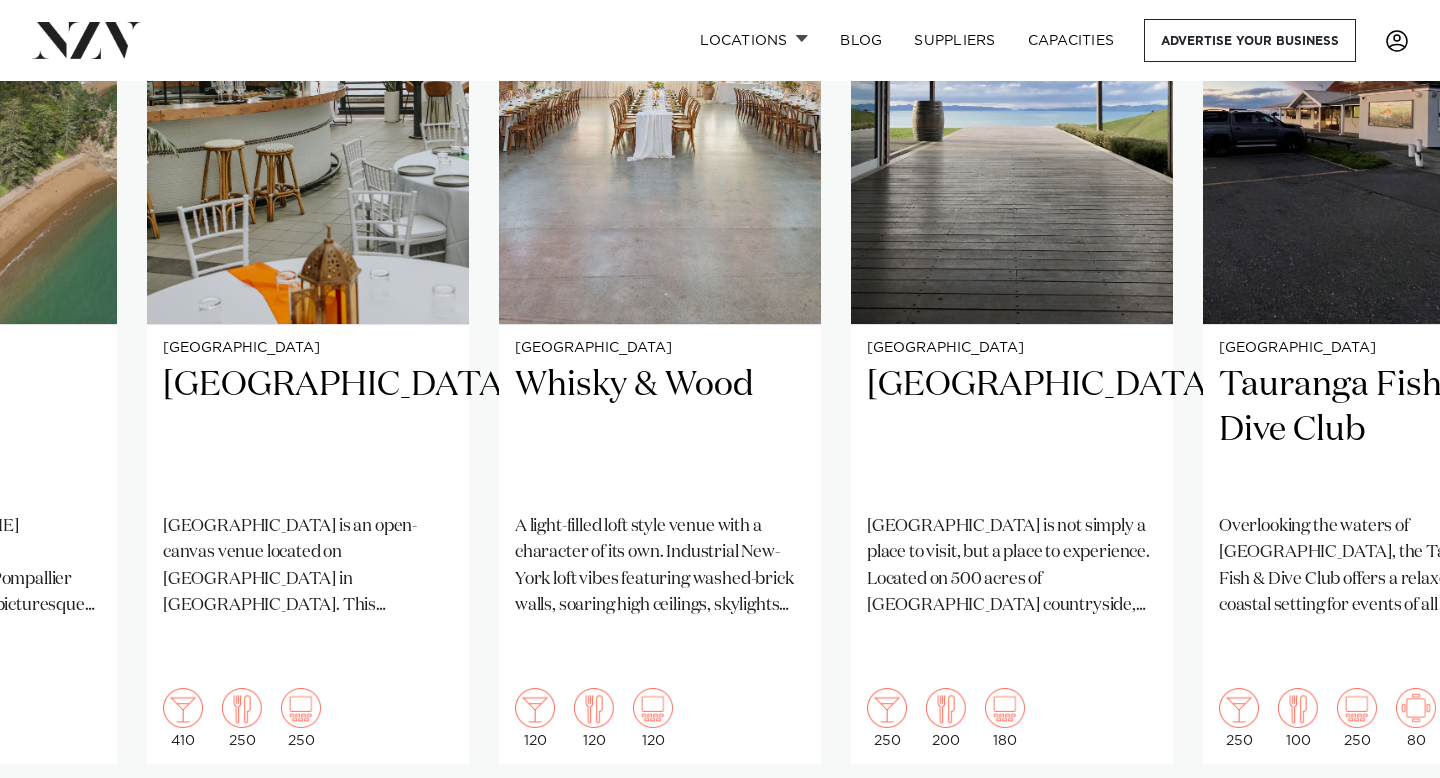 click at bounding box center [1380, 828] 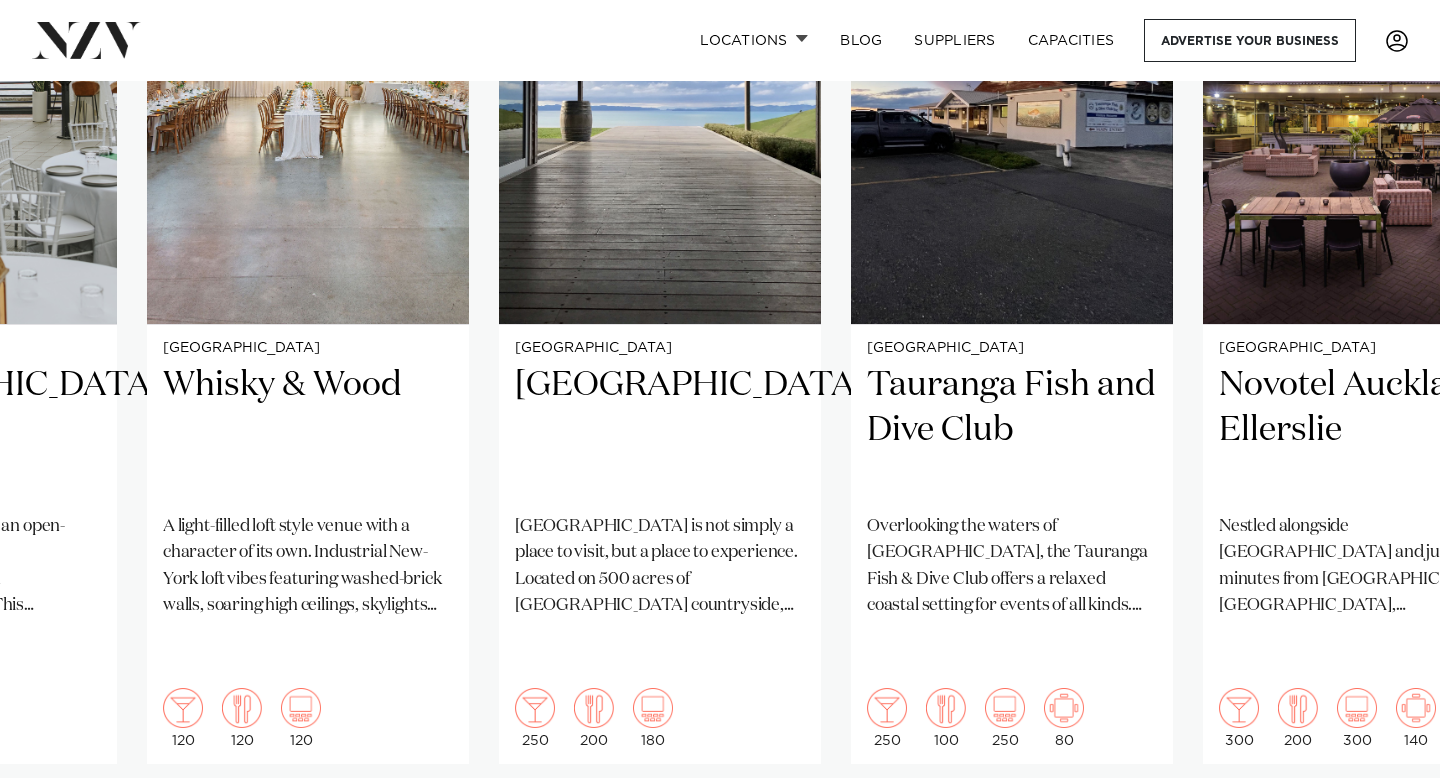 click at bounding box center (1380, 828) 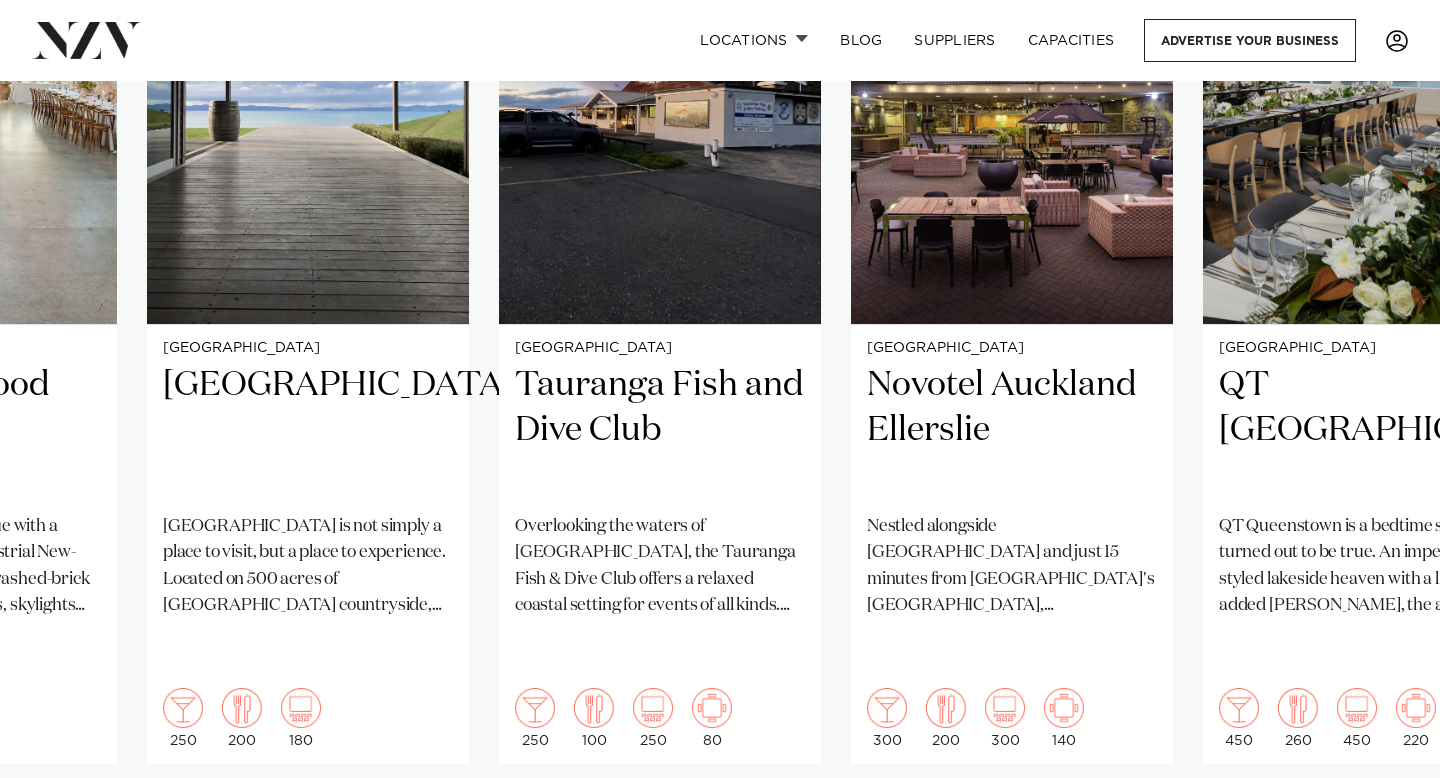 click at bounding box center (1380, 828) 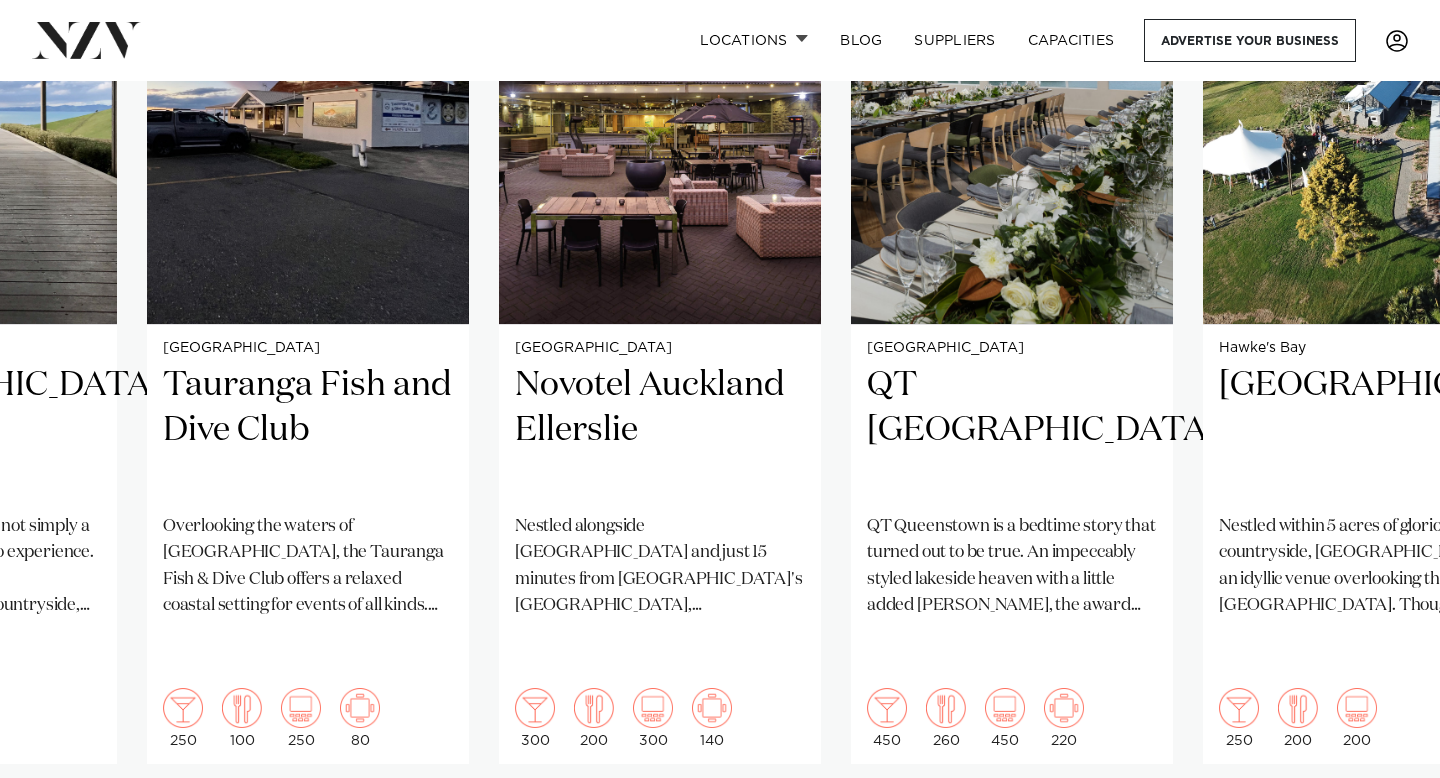 click at bounding box center [1380, 828] 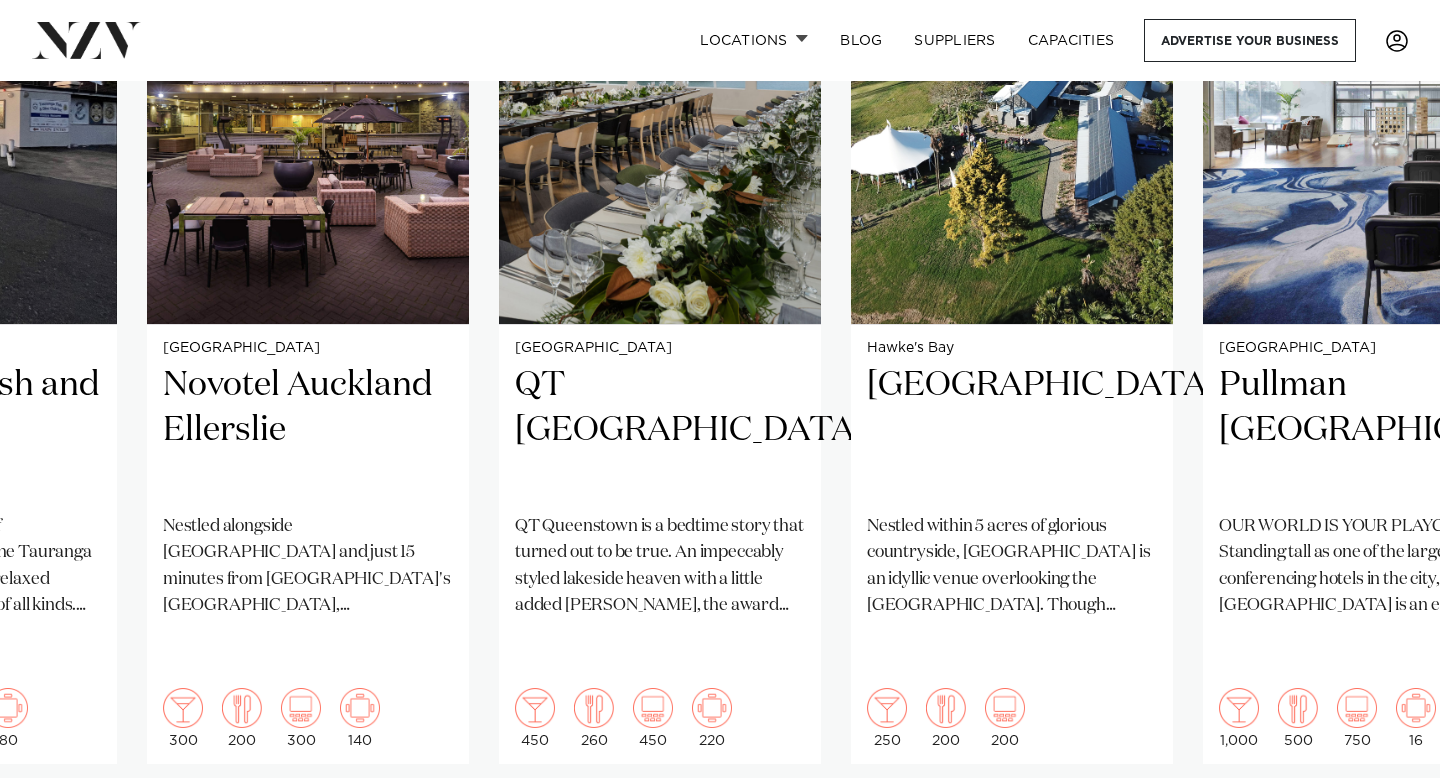 click on "Auckland
Lone Pine Estate
A venue with everlasting opulence, Lone Pine Estate is the culmination of Renaissance architecture, gardens and luxury.
200
200
200
Rotorua
Black Swan Lakeside Boutique Hotel
30" at bounding box center [720, 376] 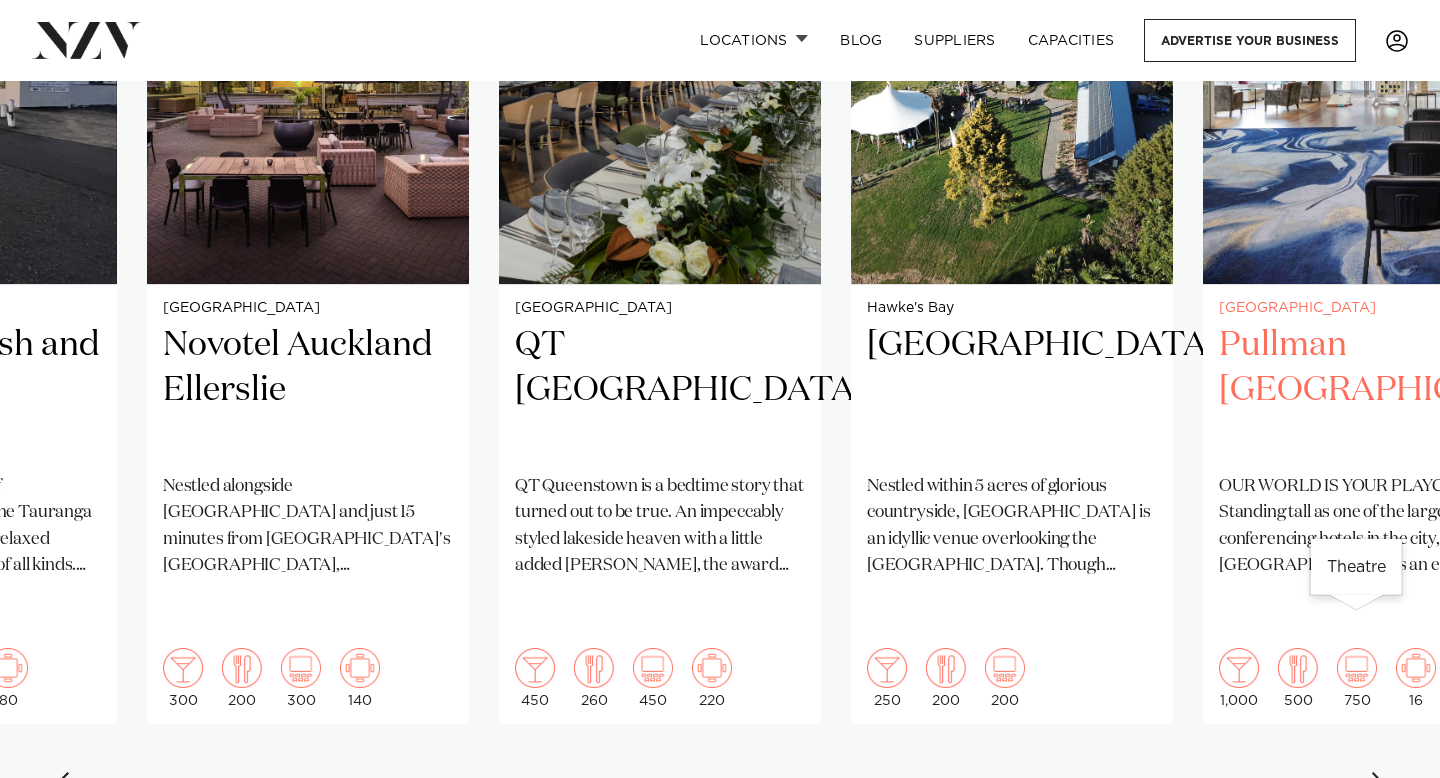scroll, scrollTop: 1697, scrollLeft: 0, axis: vertical 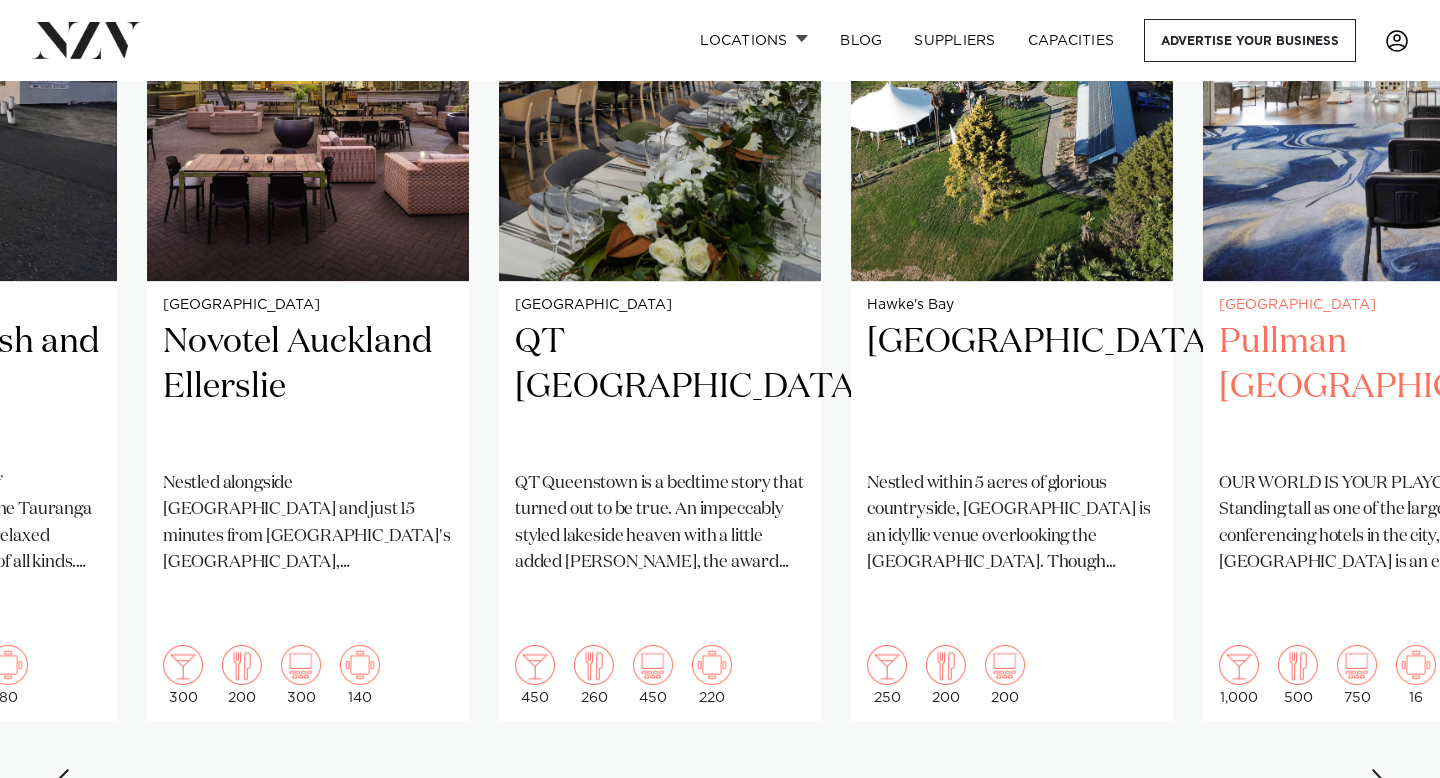 click on "Auckland
Lone Pine Estate
A venue with everlasting opulence, Lone Pine Estate is the culmination of Renaissance architecture, gardens and luxury.
200
200
200
Rotorua
Black Swan Lakeside Boutique Hotel
30" at bounding box center [720, 333] 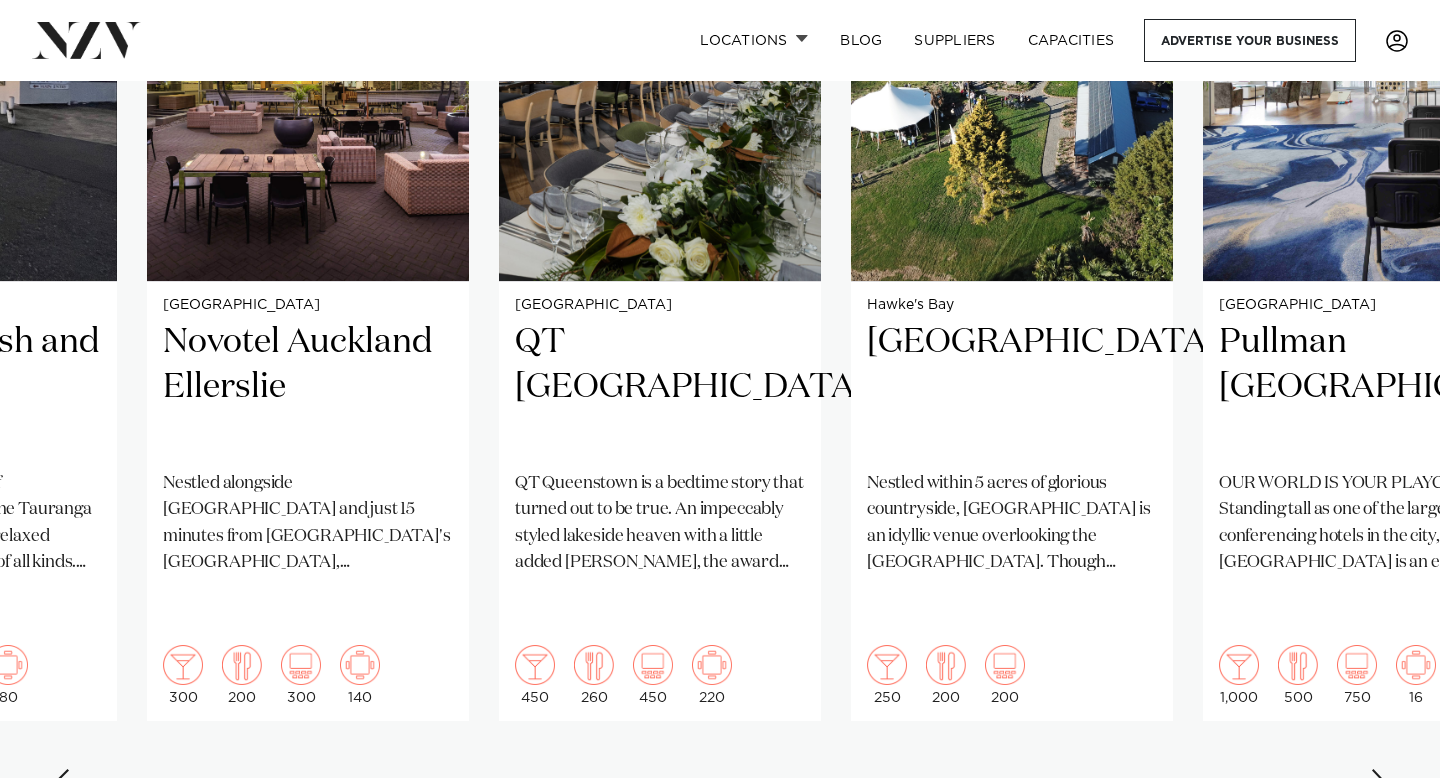 click at bounding box center (1380, 785) 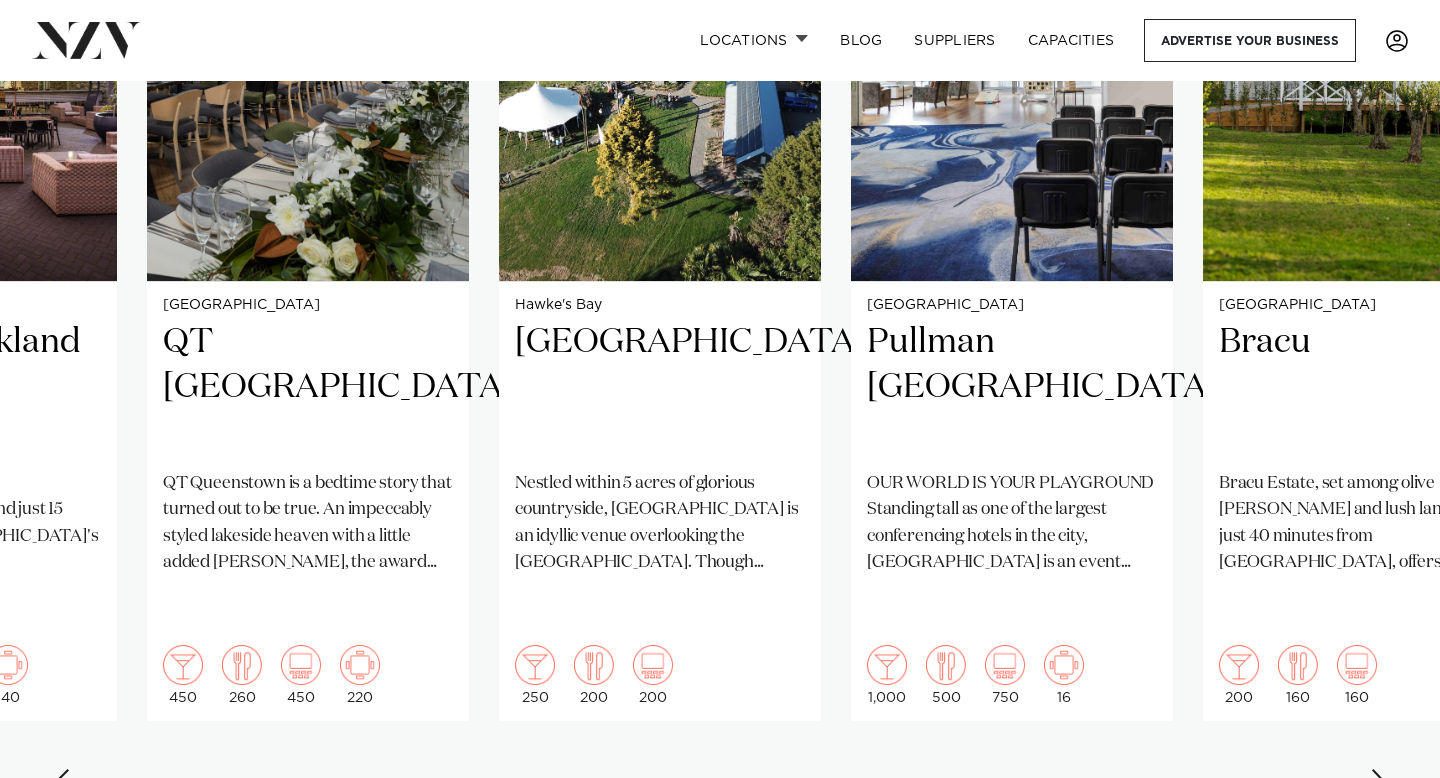 click at bounding box center [1380, 785] 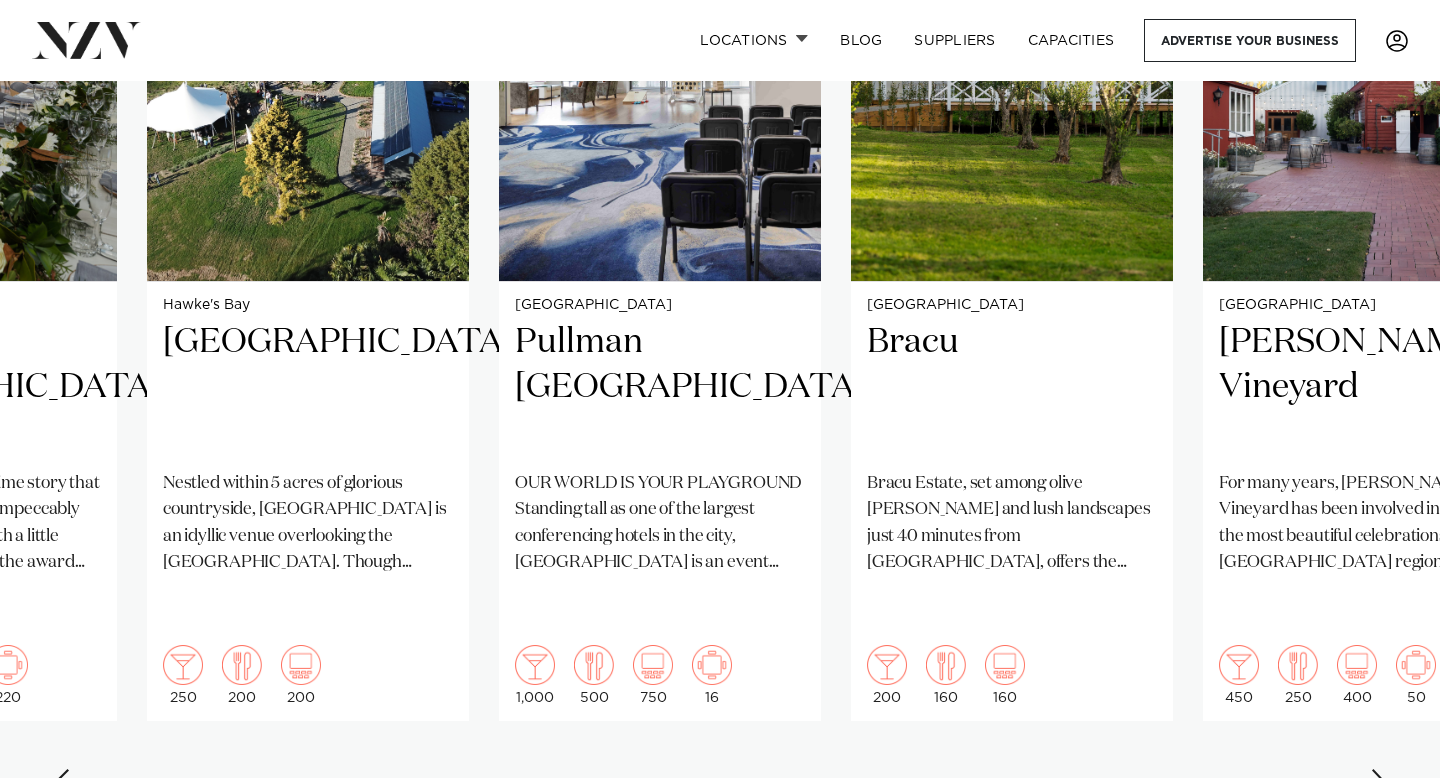 click at bounding box center [1380, 785] 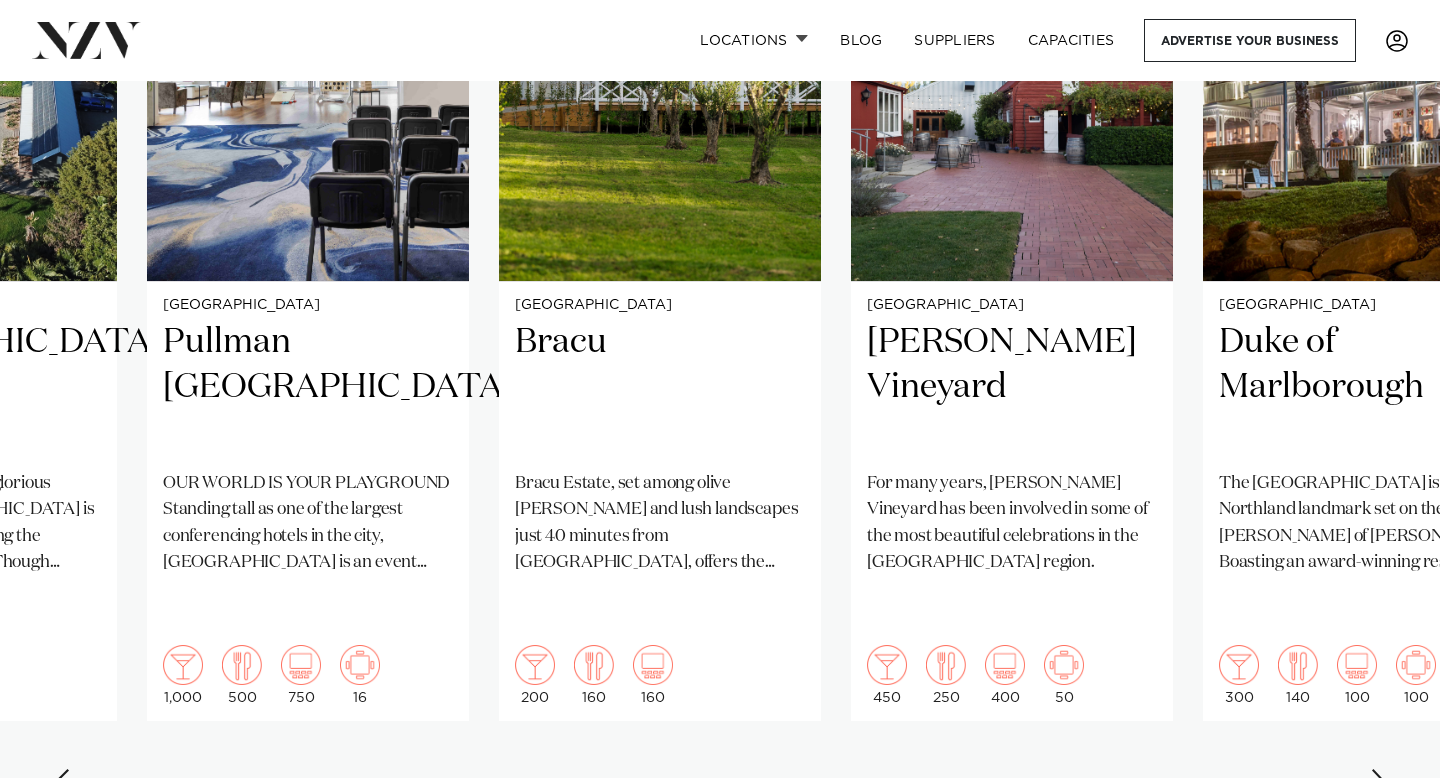 click at bounding box center [1380, 785] 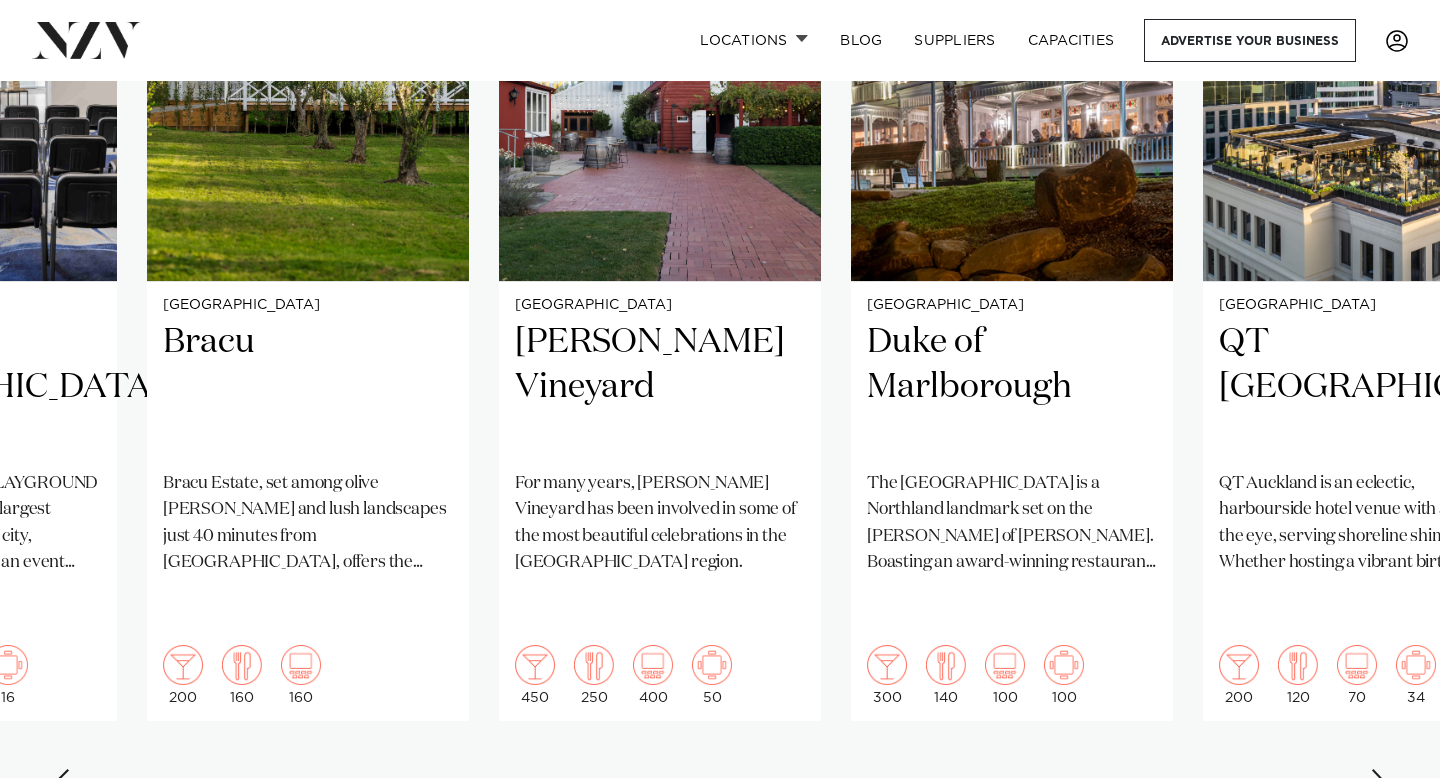 click at bounding box center [1380, 785] 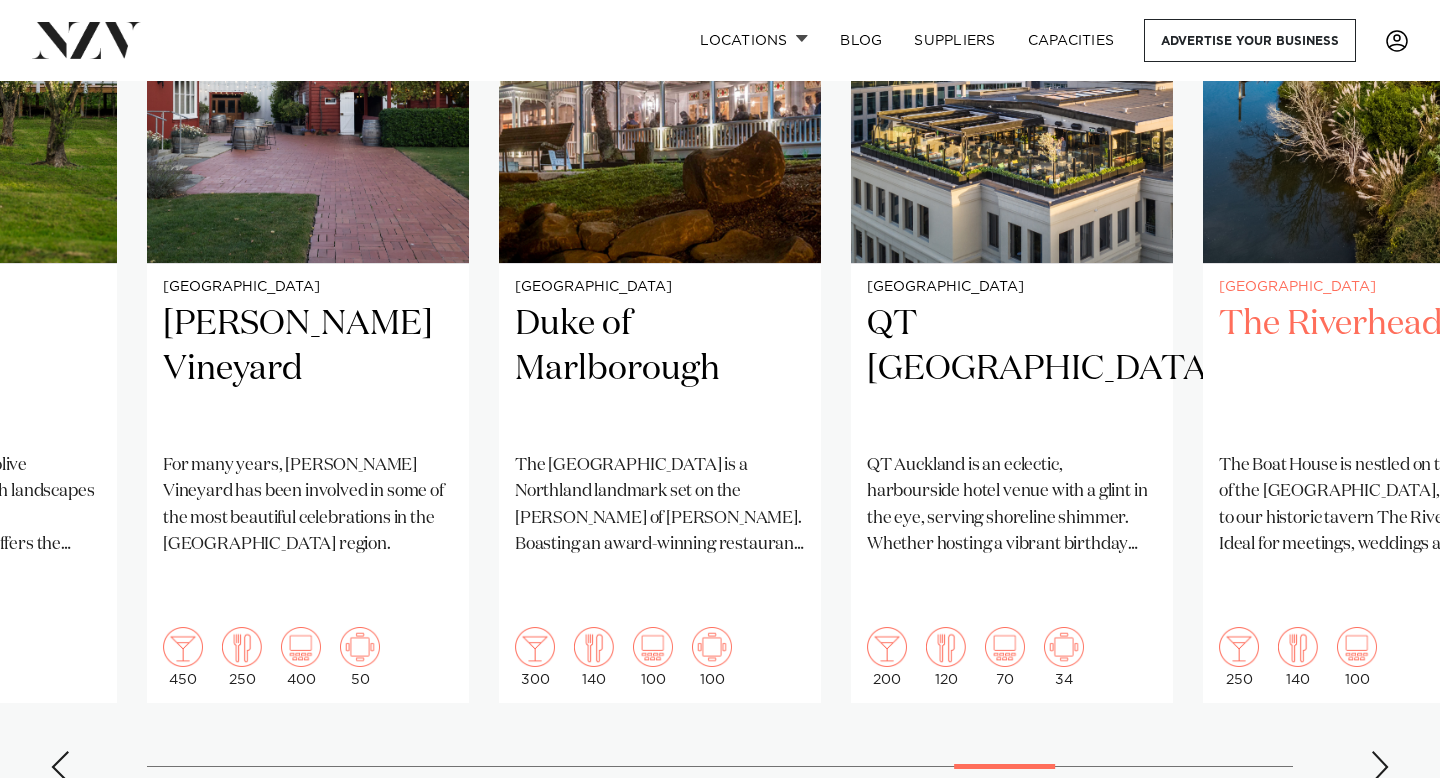 scroll, scrollTop: 1774, scrollLeft: 0, axis: vertical 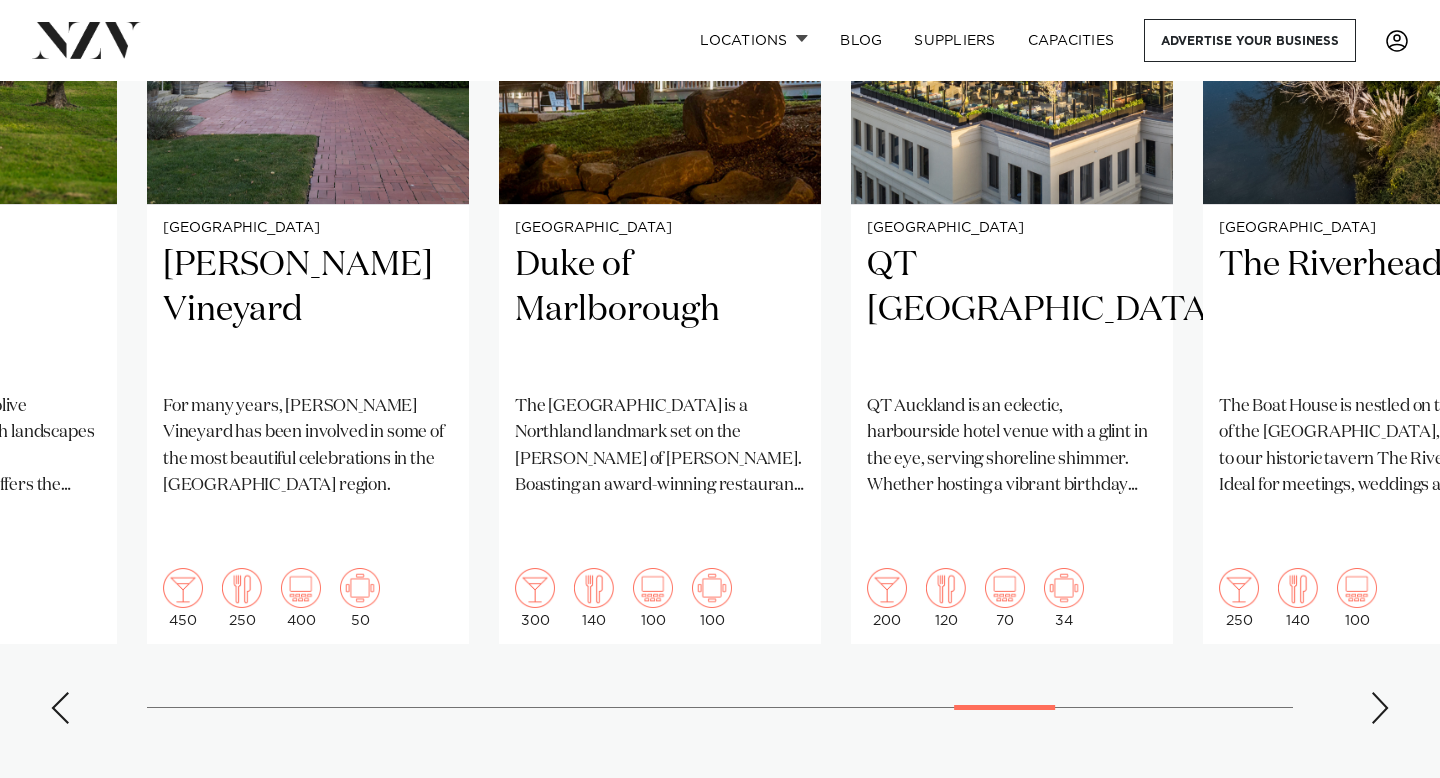 click at bounding box center (1380, 708) 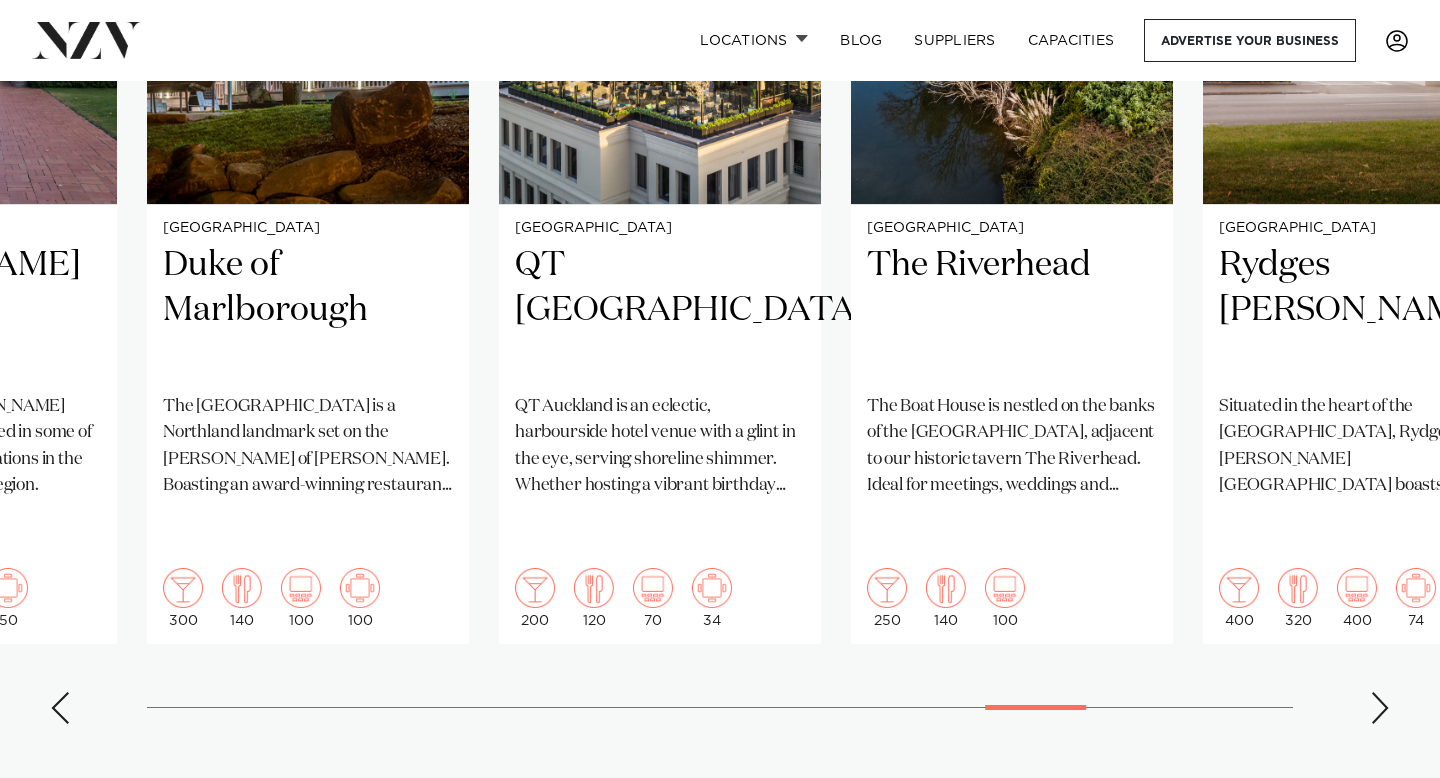 click at bounding box center [1380, 708] 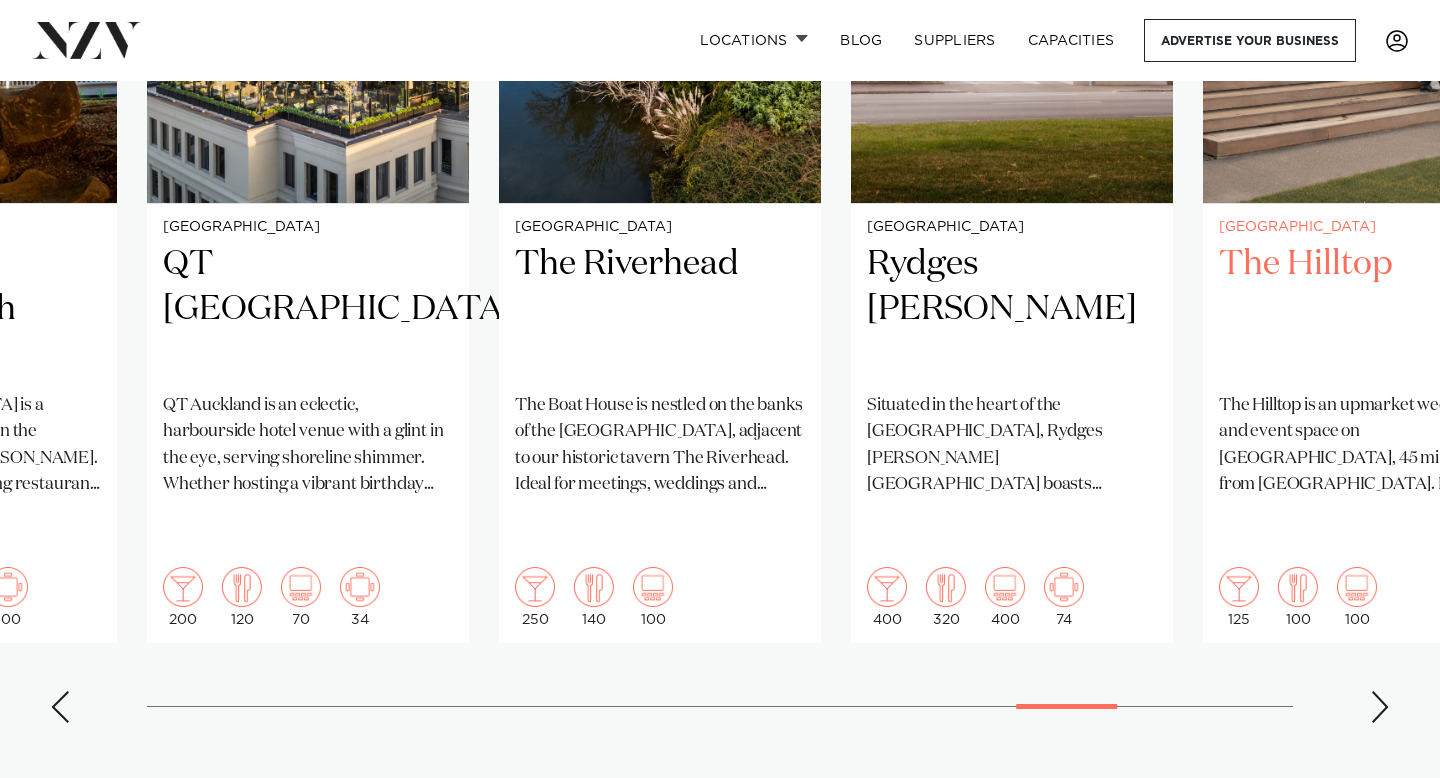 scroll, scrollTop: 1791, scrollLeft: 0, axis: vertical 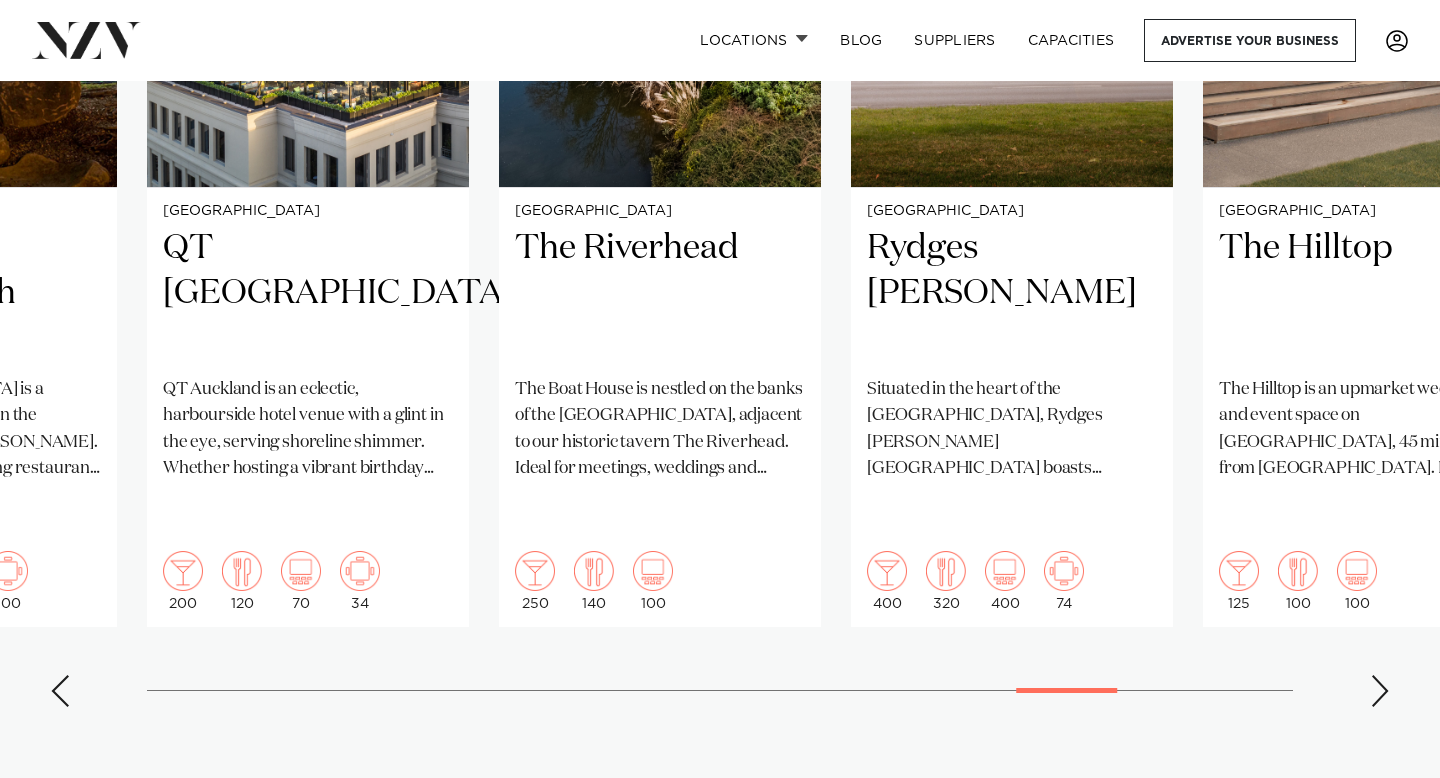 click at bounding box center (1380, 691) 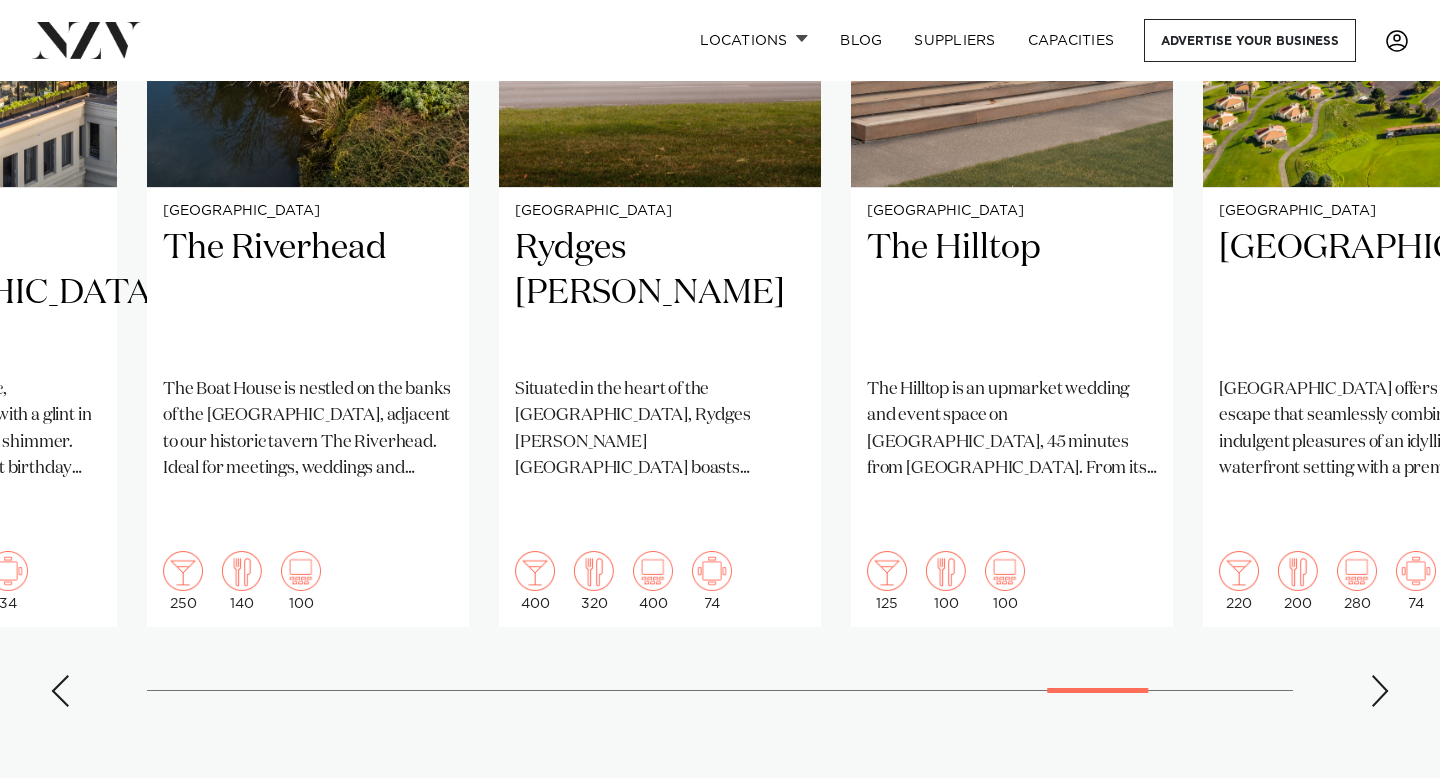 click at bounding box center [1380, 691] 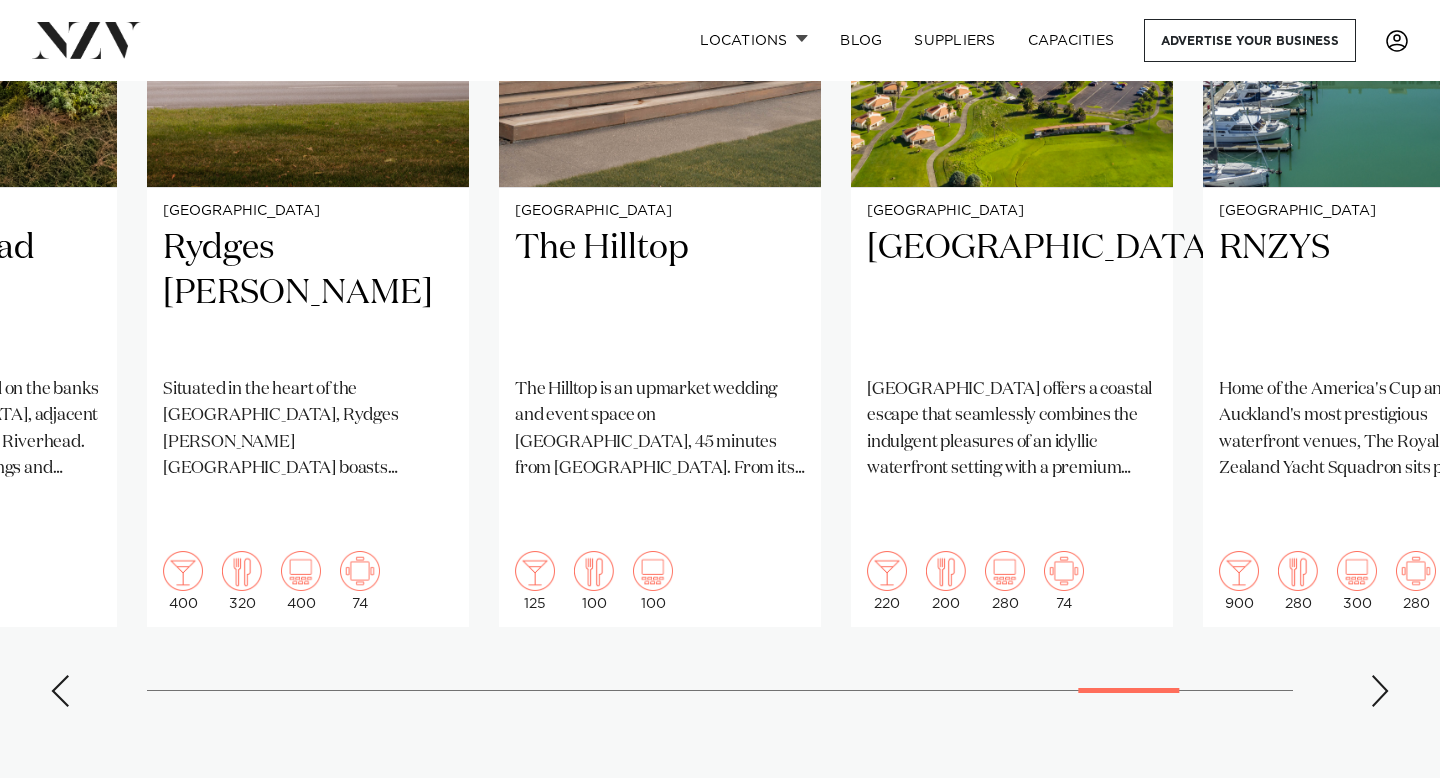 click at bounding box center (1380, 691) 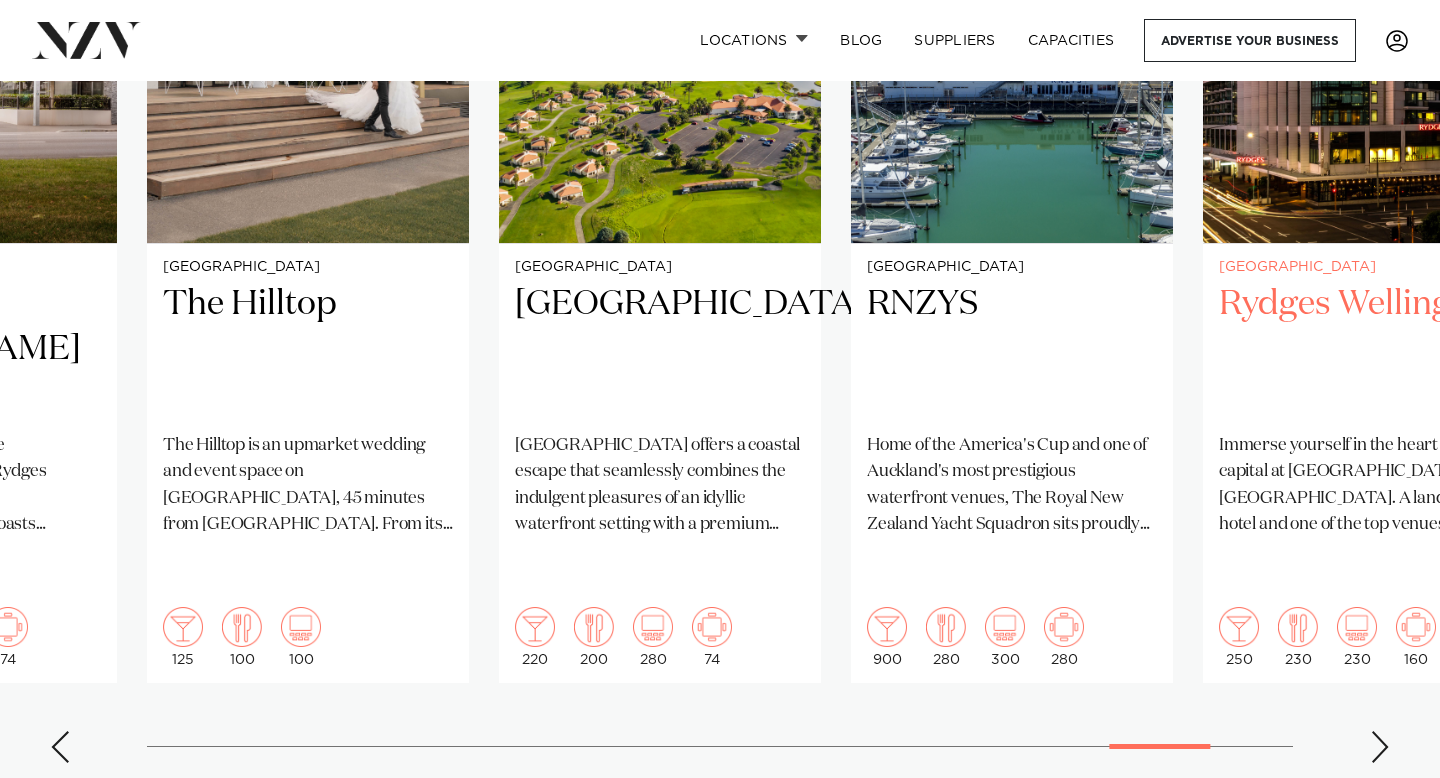 scroll, scrollTop: 1791, scrollLeft: 0, axis: vertical 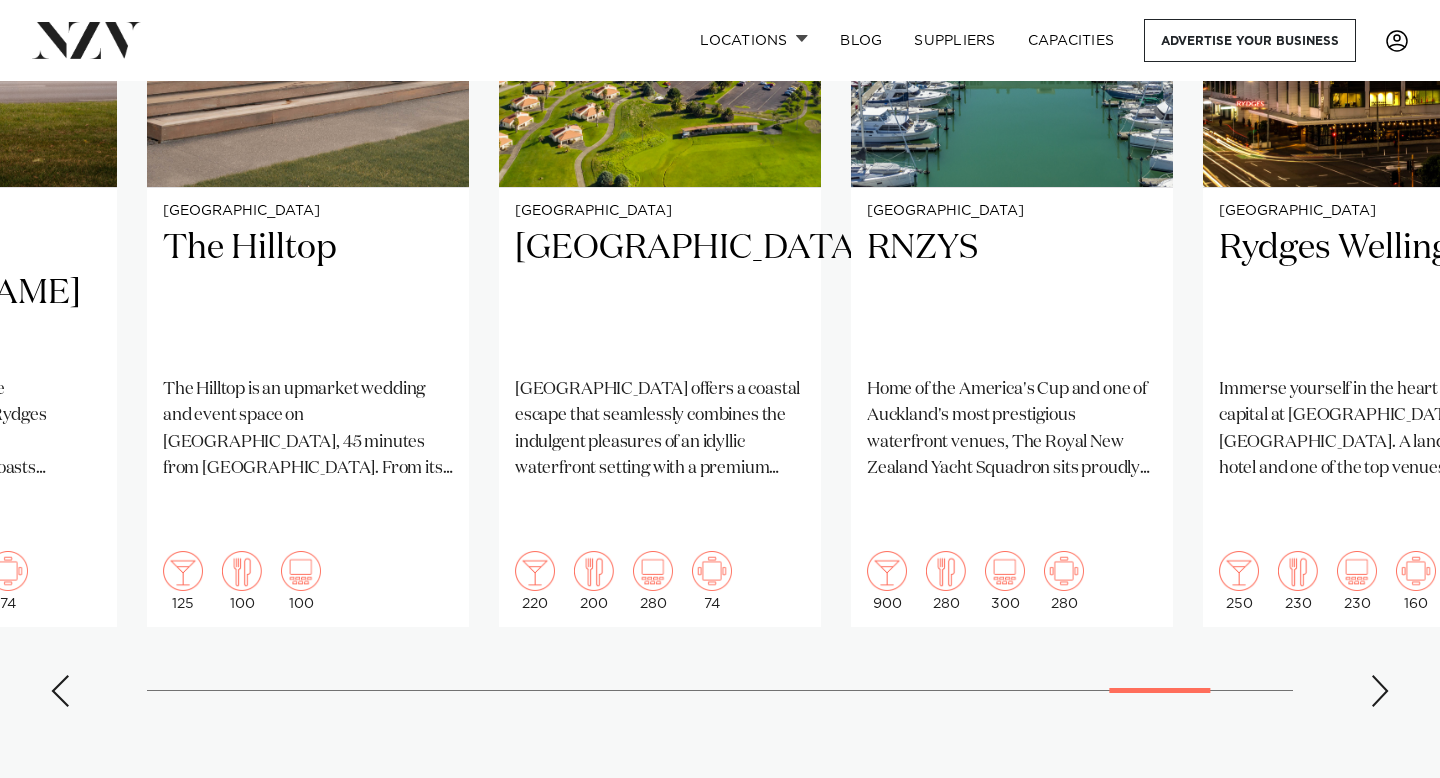 click at bounding box center [1380, 691] 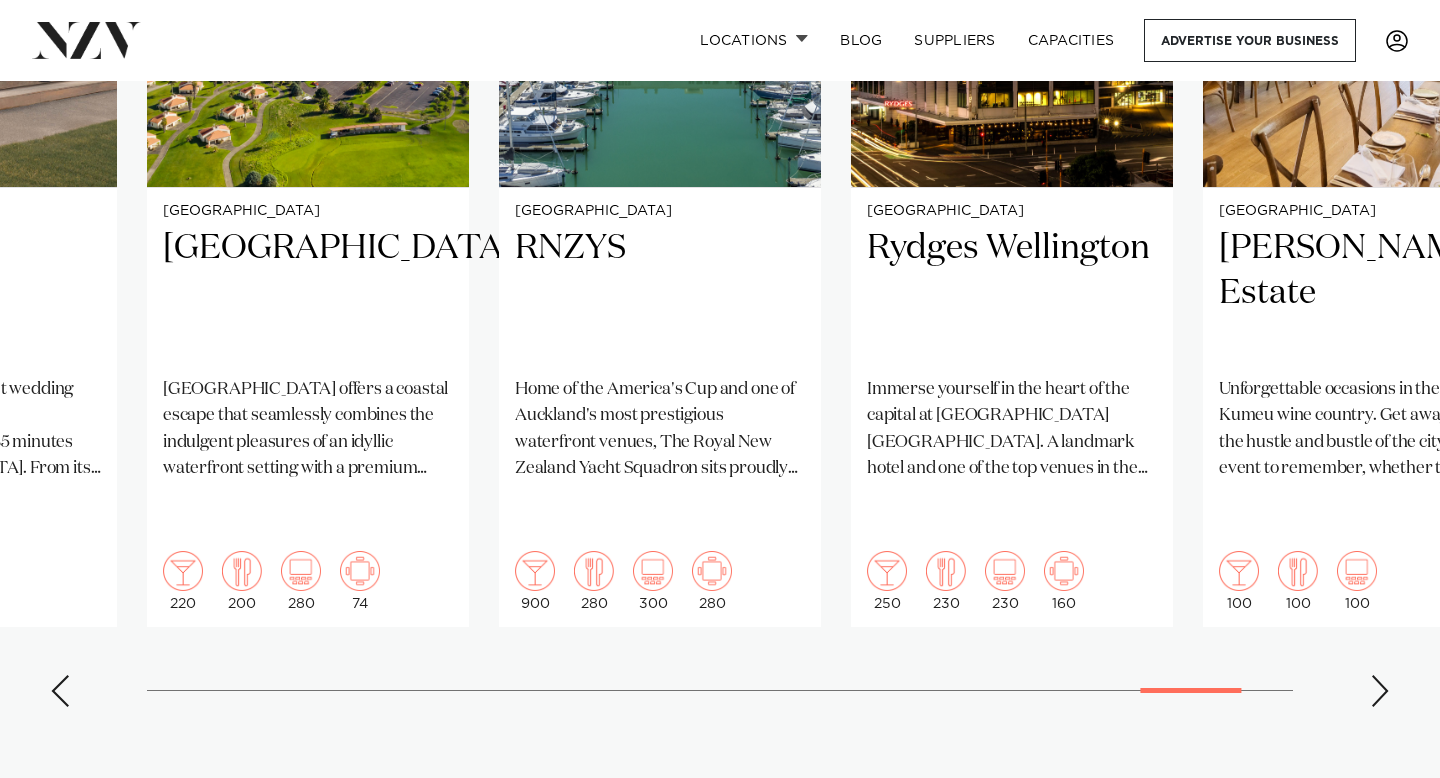 click at bounding box center [1380, 691] 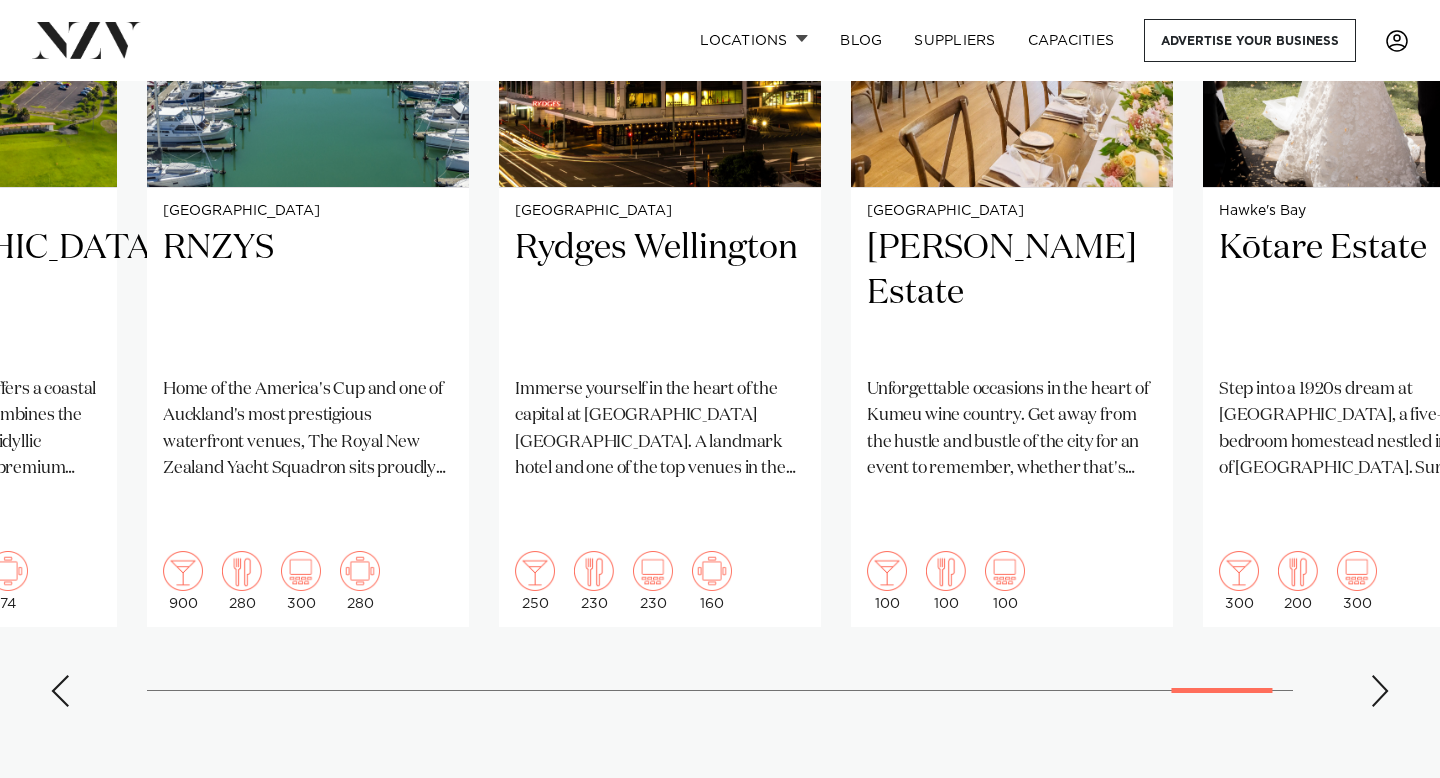 click at bounding box center [1380, 691] 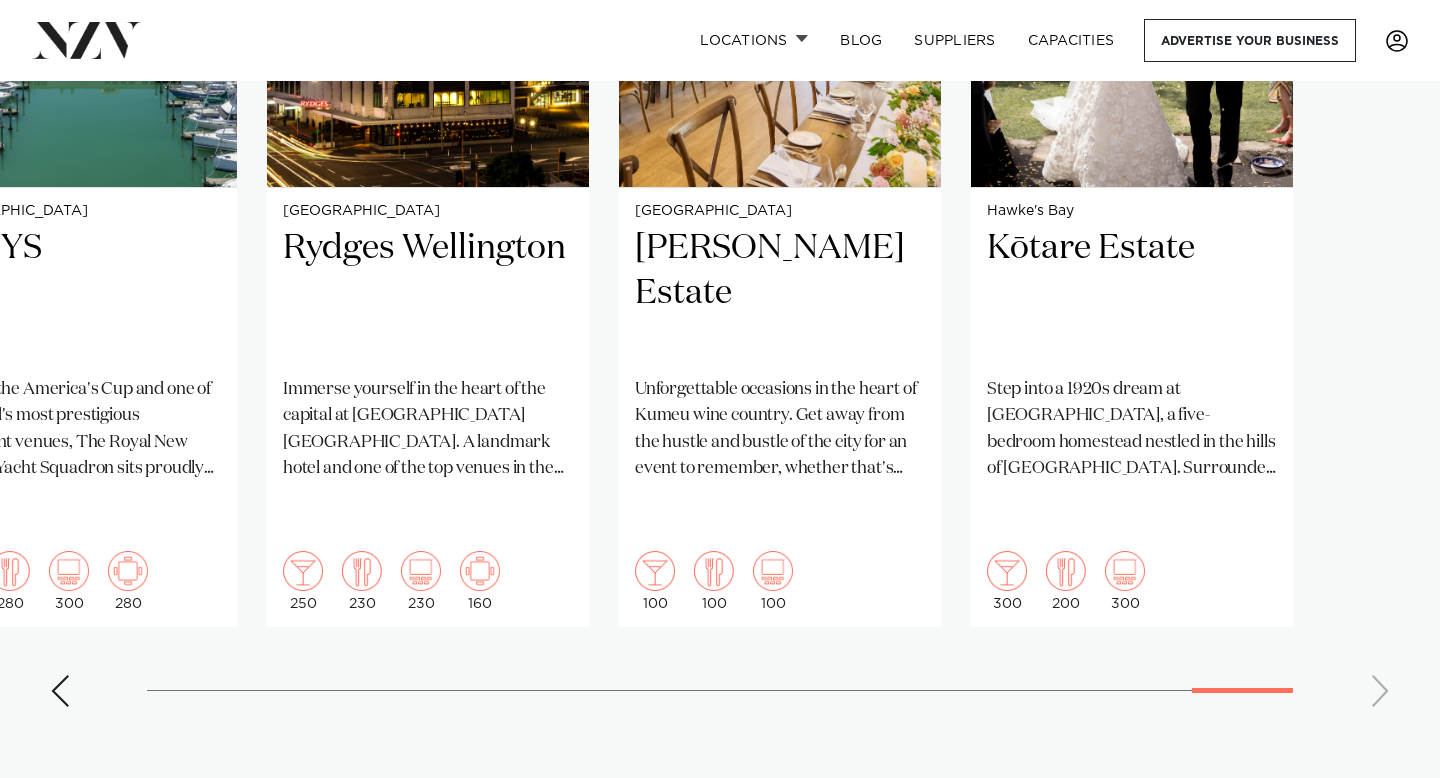 click on "Auckland
Lone Pine Estate
A venue with everlasting opulence, Lone Pine Estate is the culmination of Renaissance architecture, gardens and luxury.
200
200
200
Rotorua
Black Swan Lakeside Boutique Hotel
30" at bounding box center (720, 239) 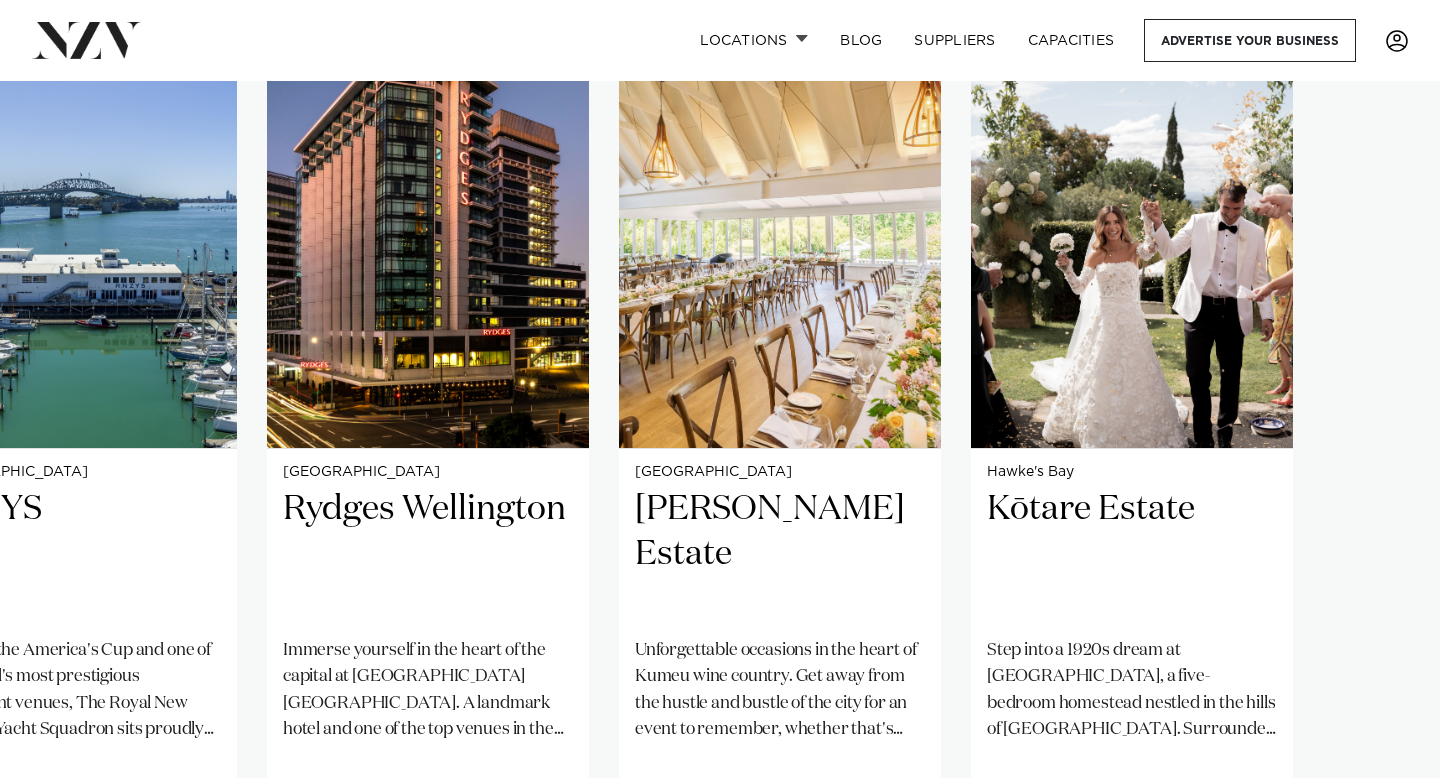 scroll, scrollTop: 1533, scrollLeft: 0, axis: vertical 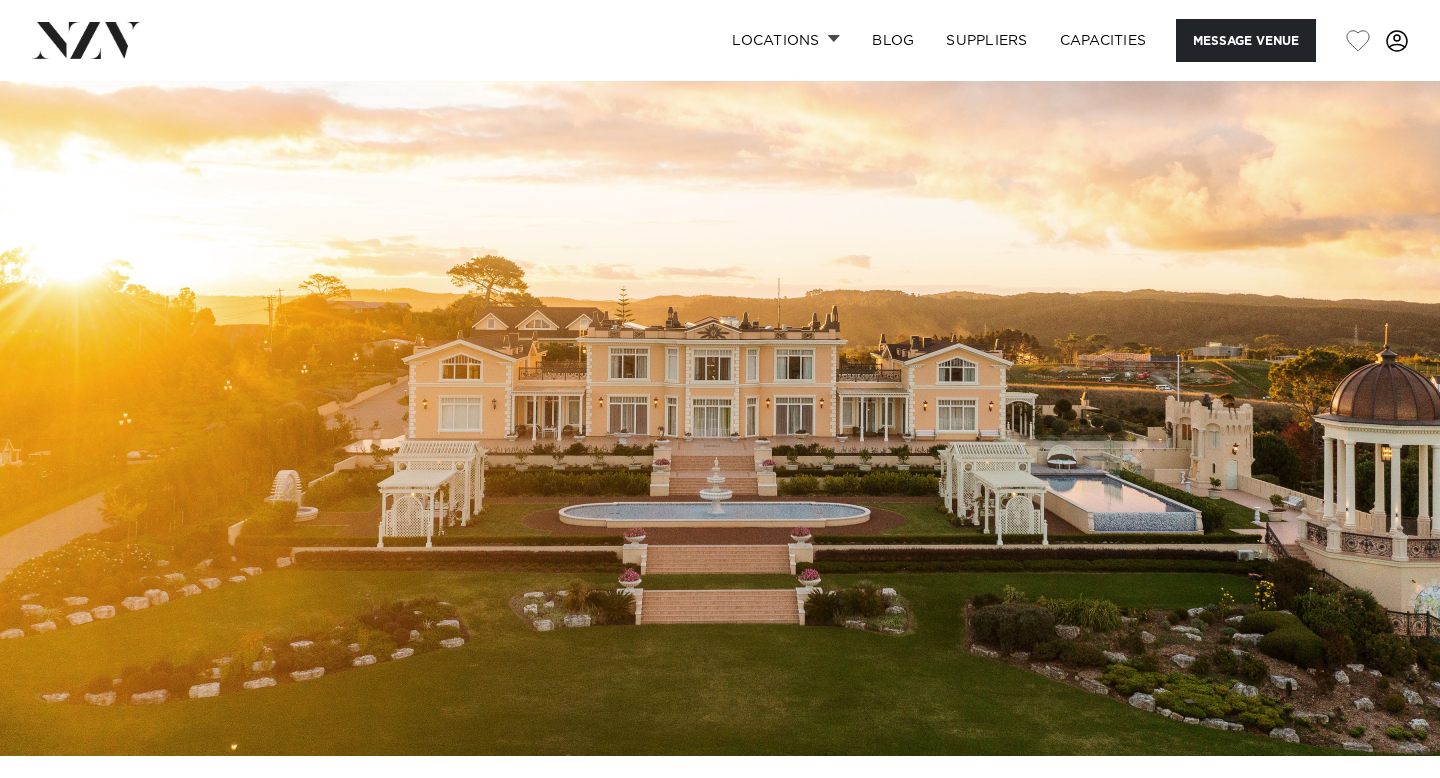 click at bounding box center [720, 418] 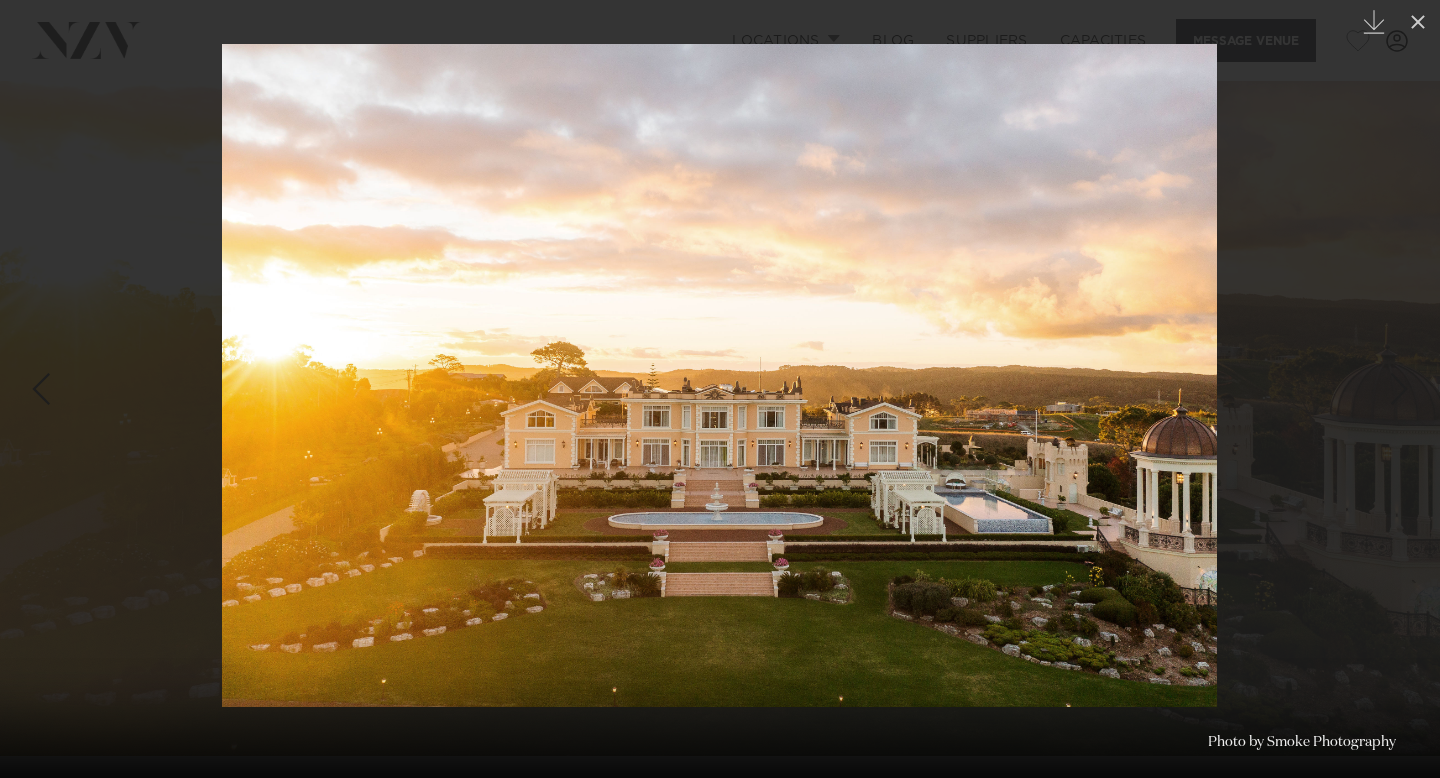 click at bounding box center [720, 389] 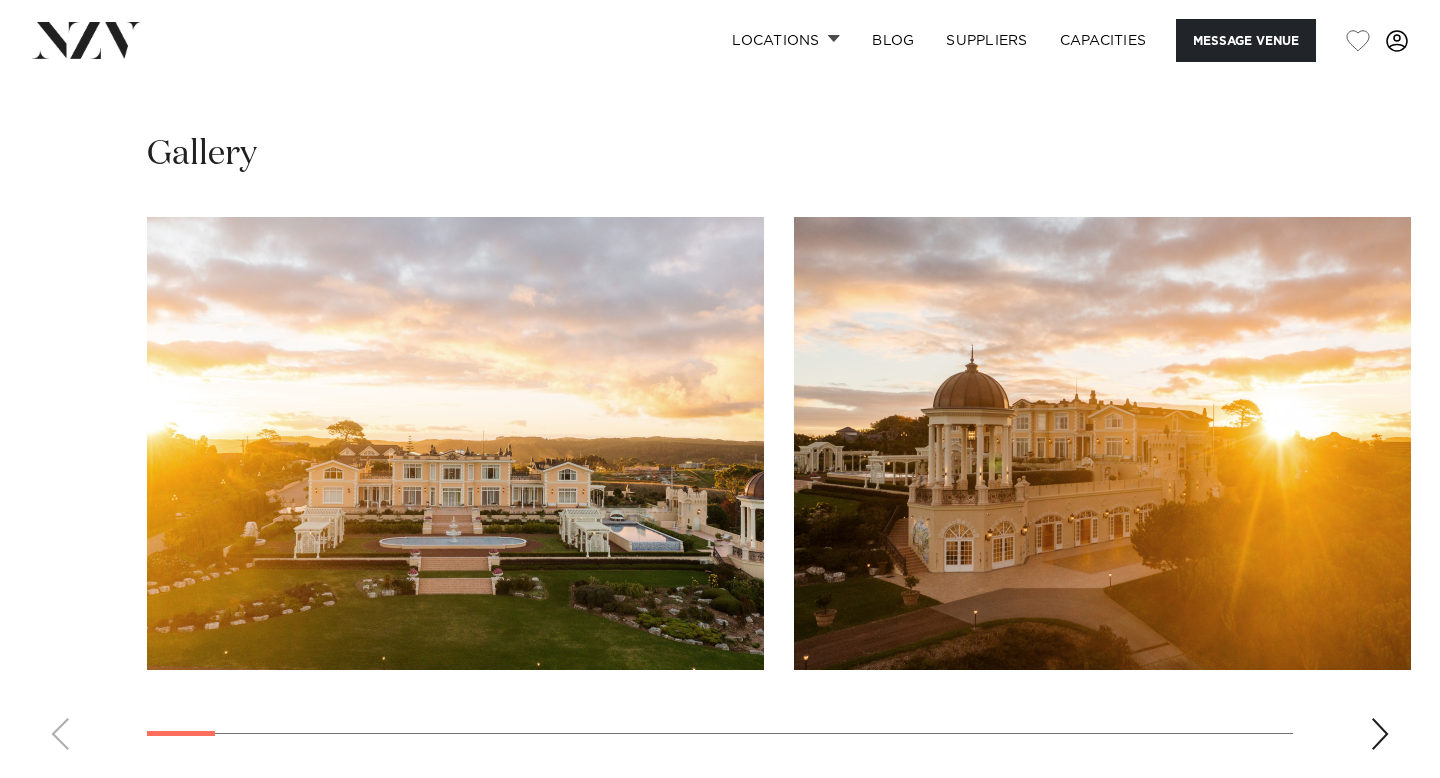 scroll, scrollTop: 1883, scrollLeft: 0, axis: vertical 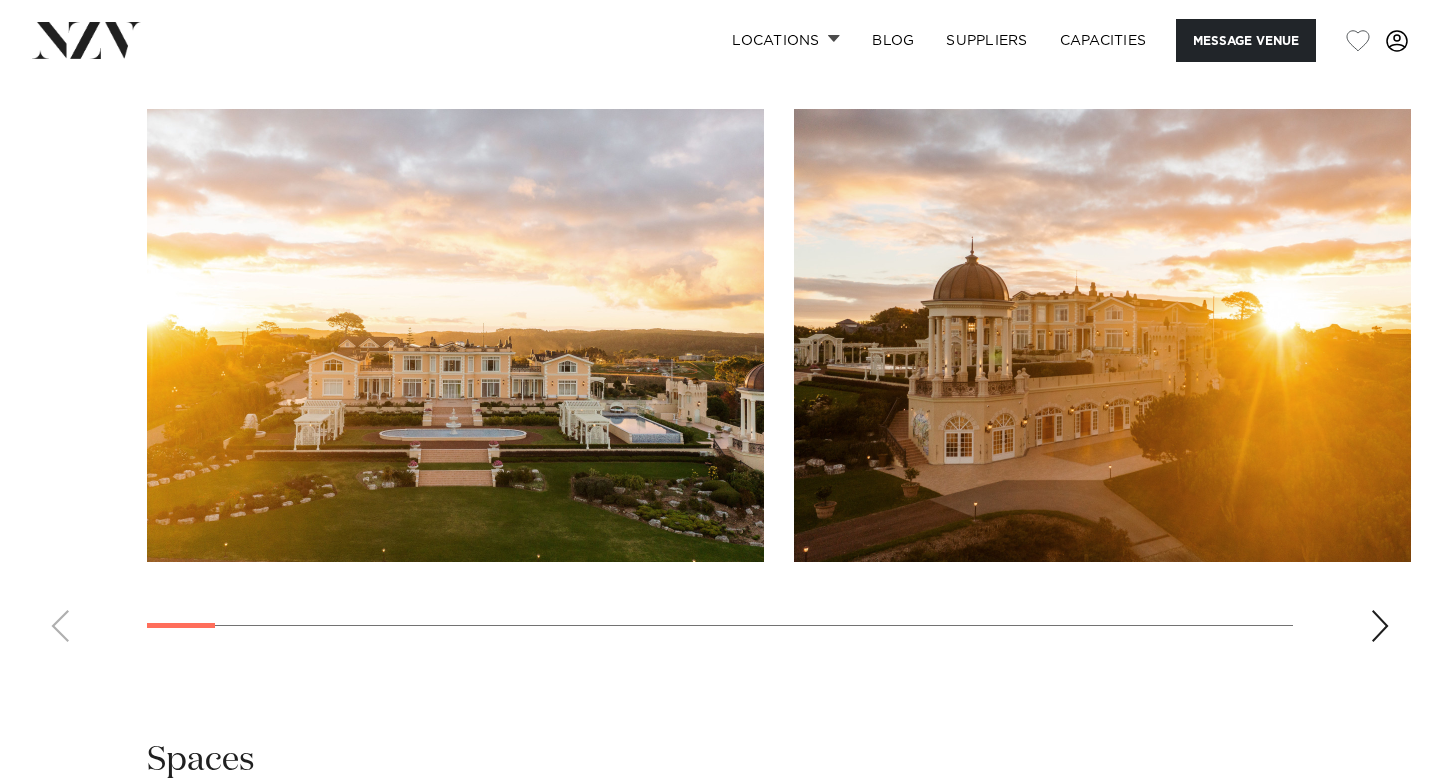 click at bounding box center [455, 335] 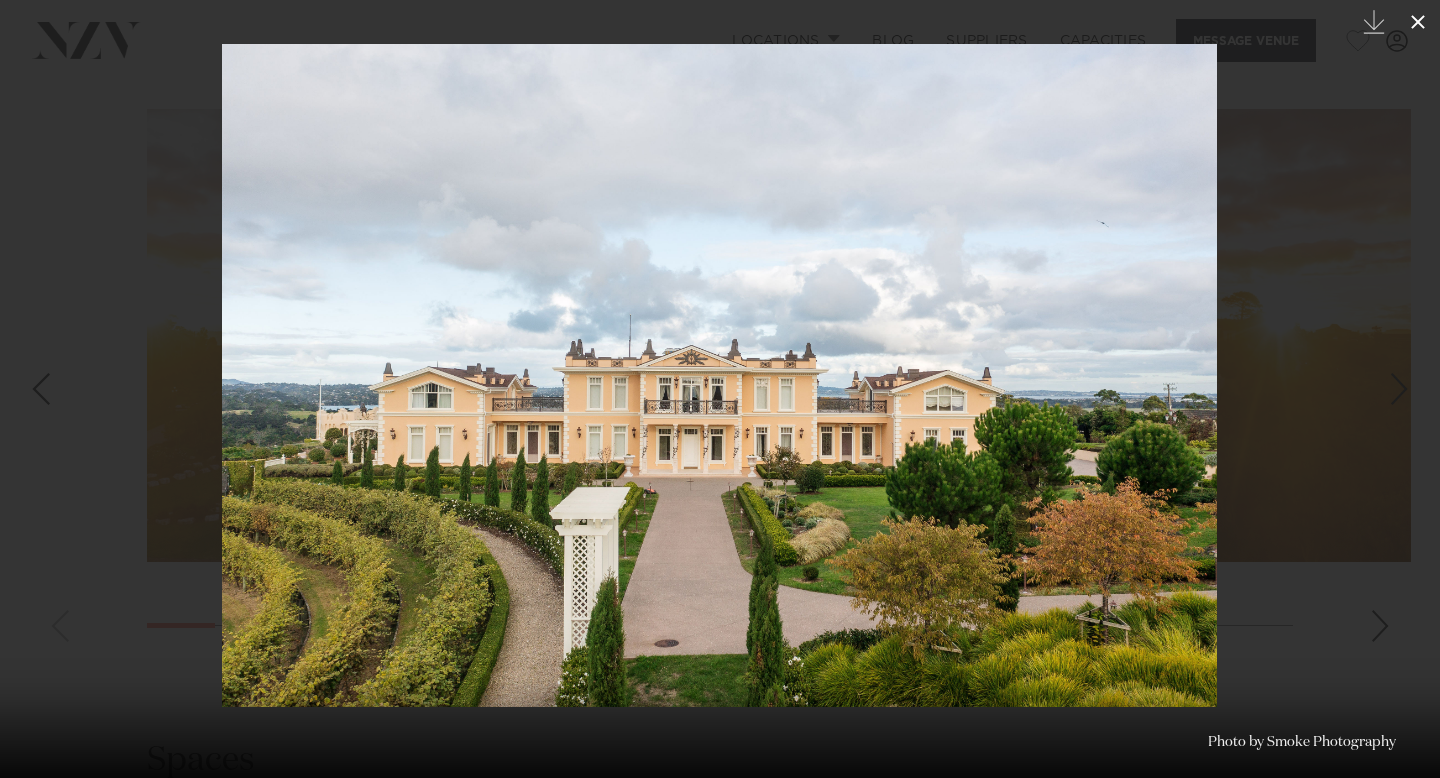 click 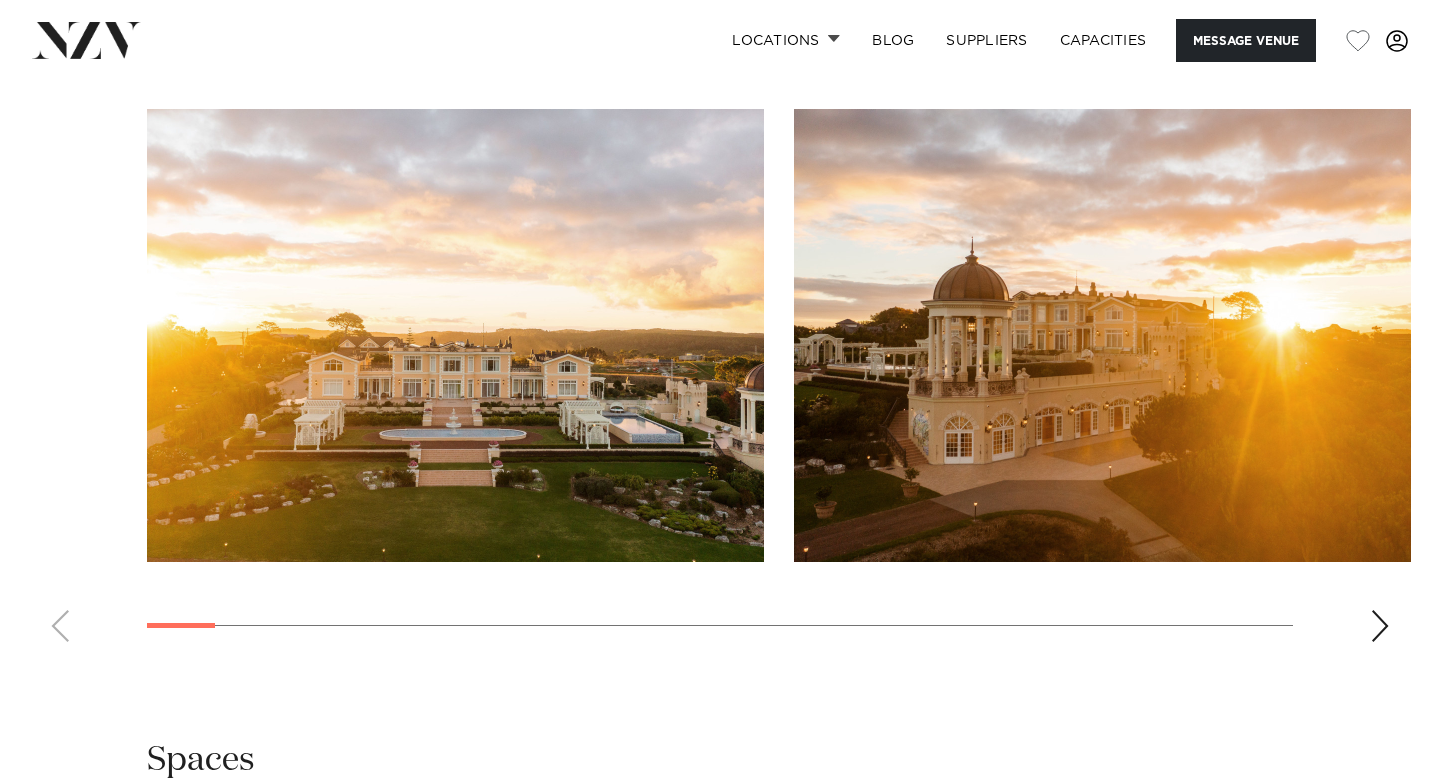 scroll, scrollTop: 0, scrollLeft: 0, axis: both 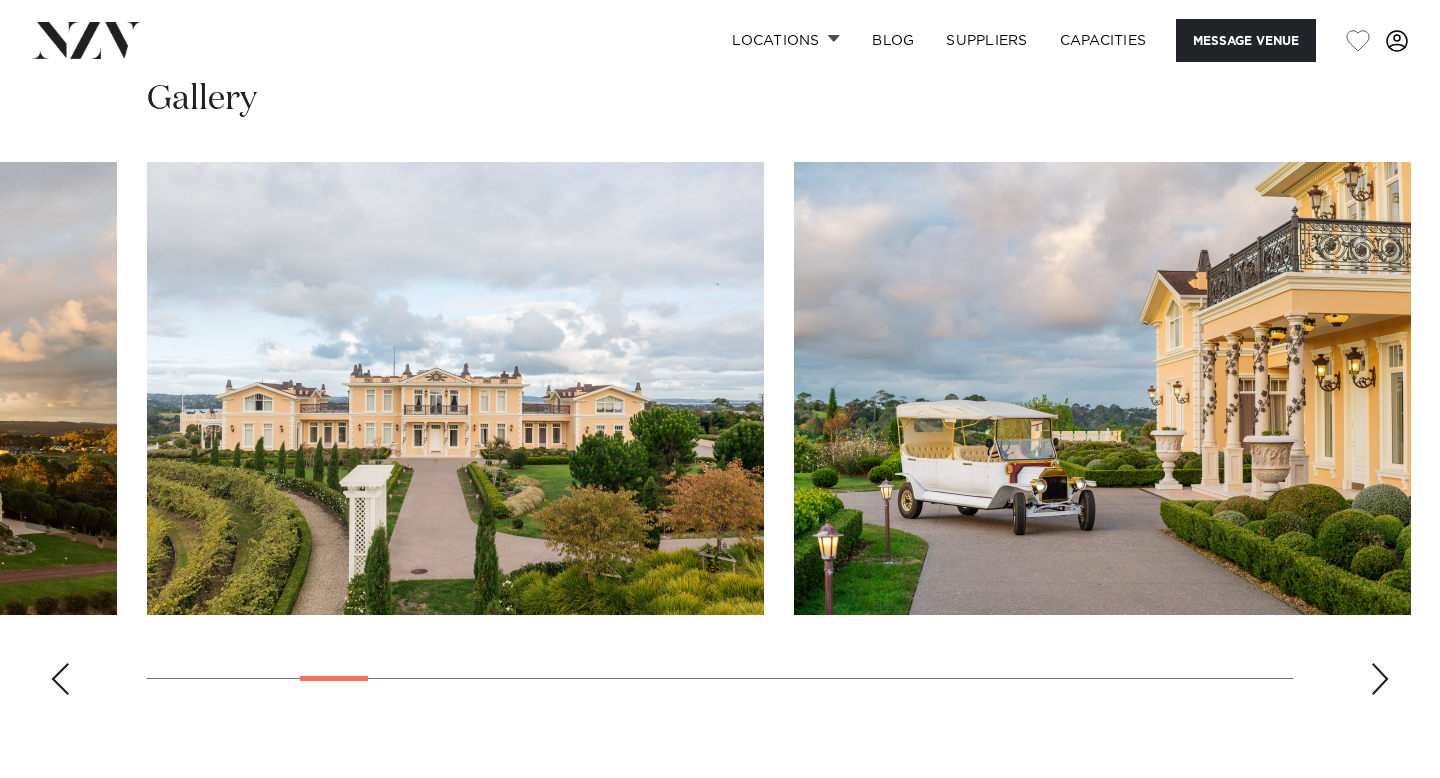 click at bounding box center (455, 388) 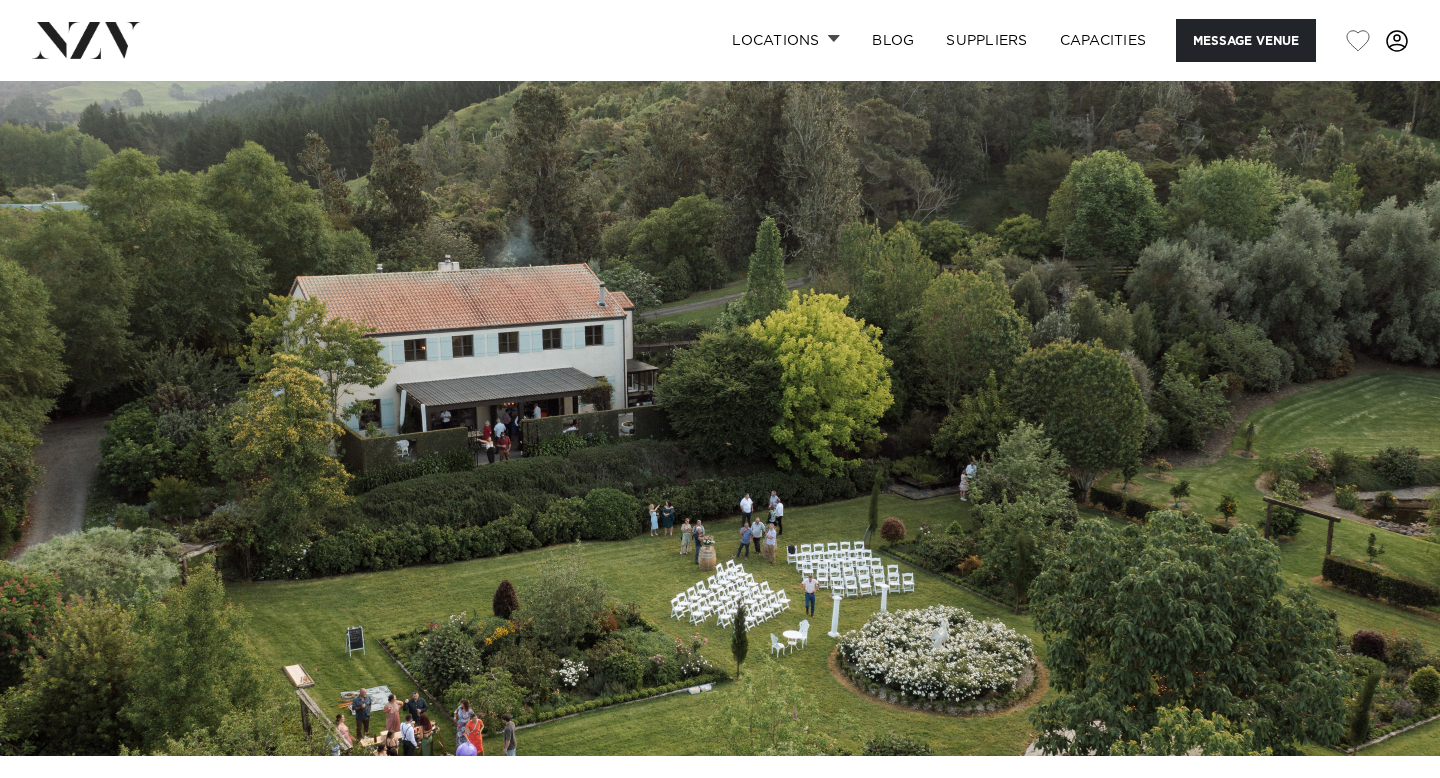 scroll, scrollTop: 0, scrollLeft: 0, axis: both 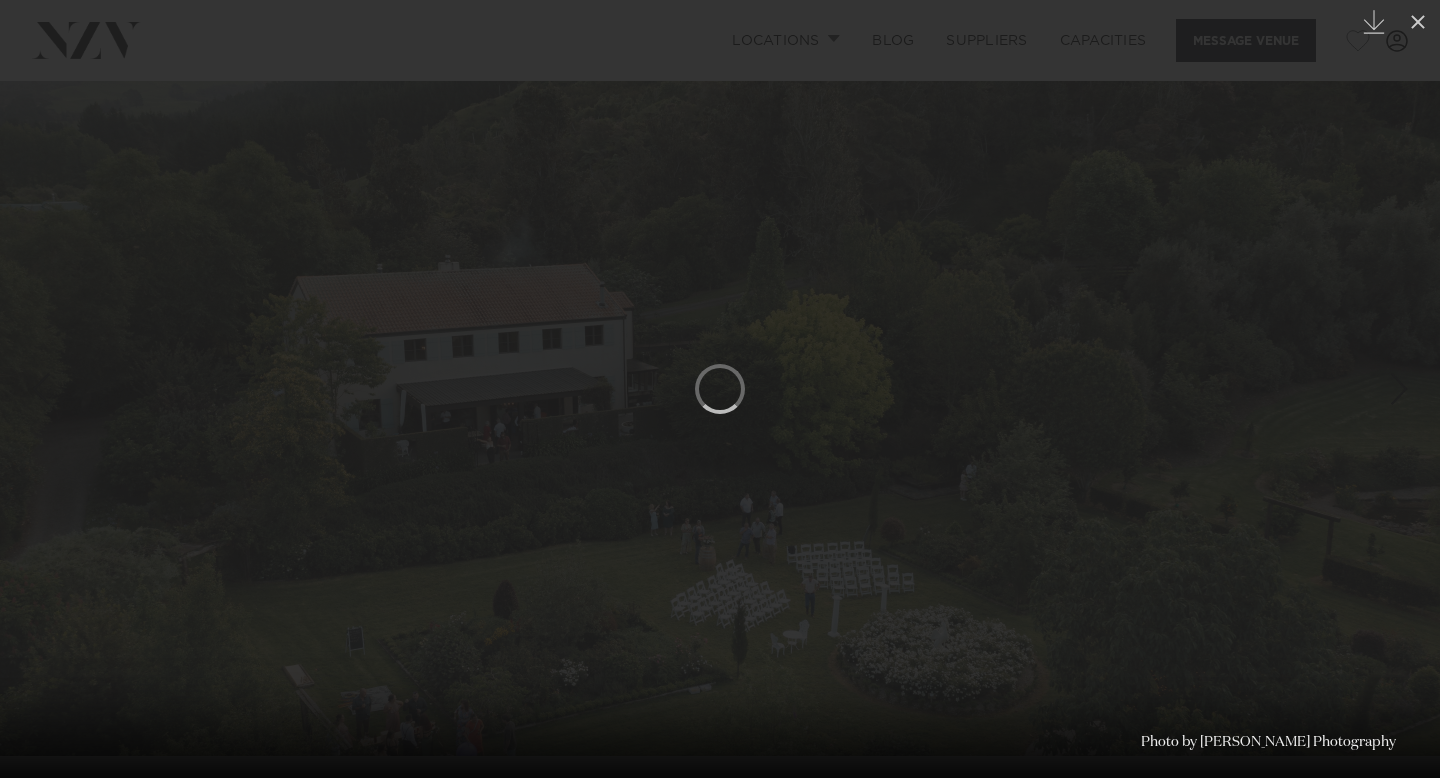 click at bounding box center (720, 389) 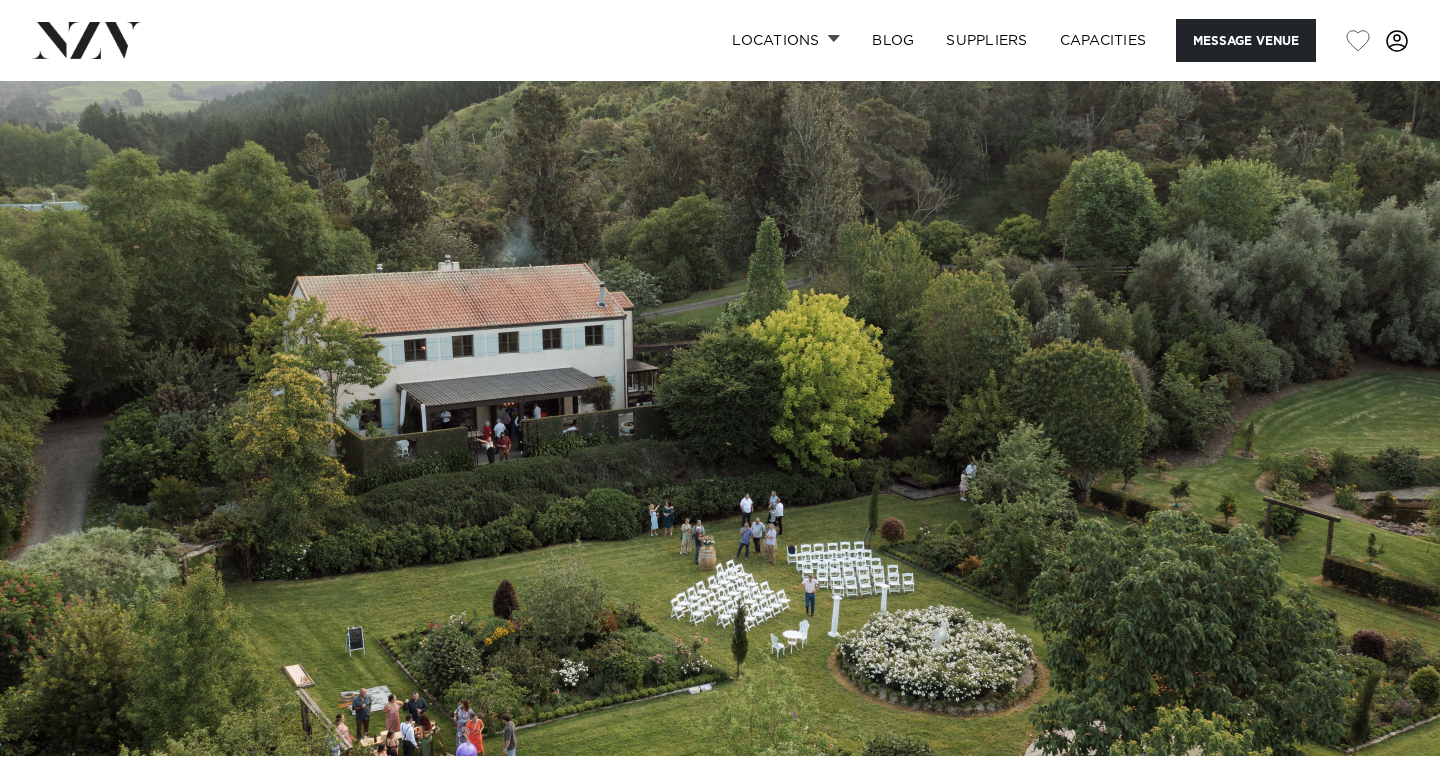 scroll, scrollTop: 0, scrollLeft: 0, axis: both 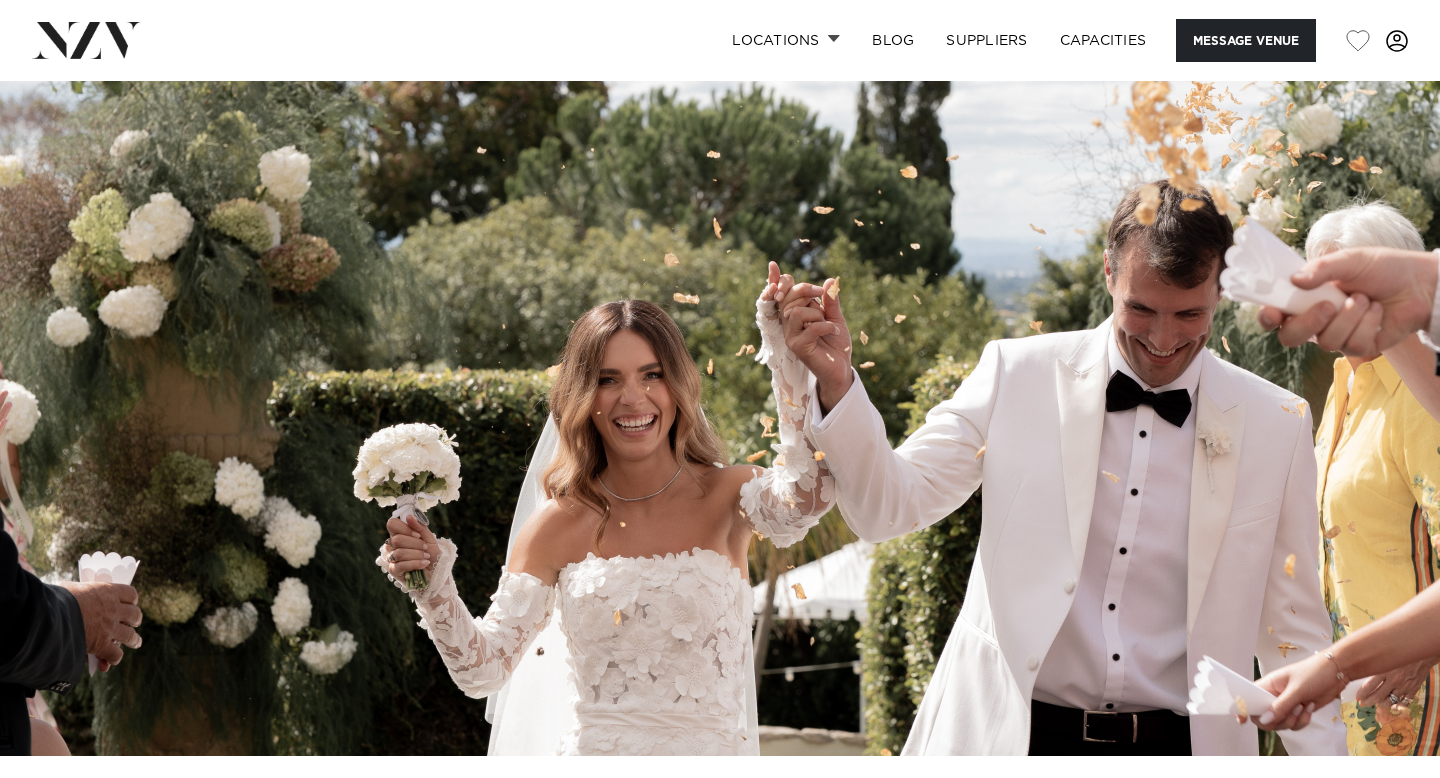 click at bounding box center [720, 418] 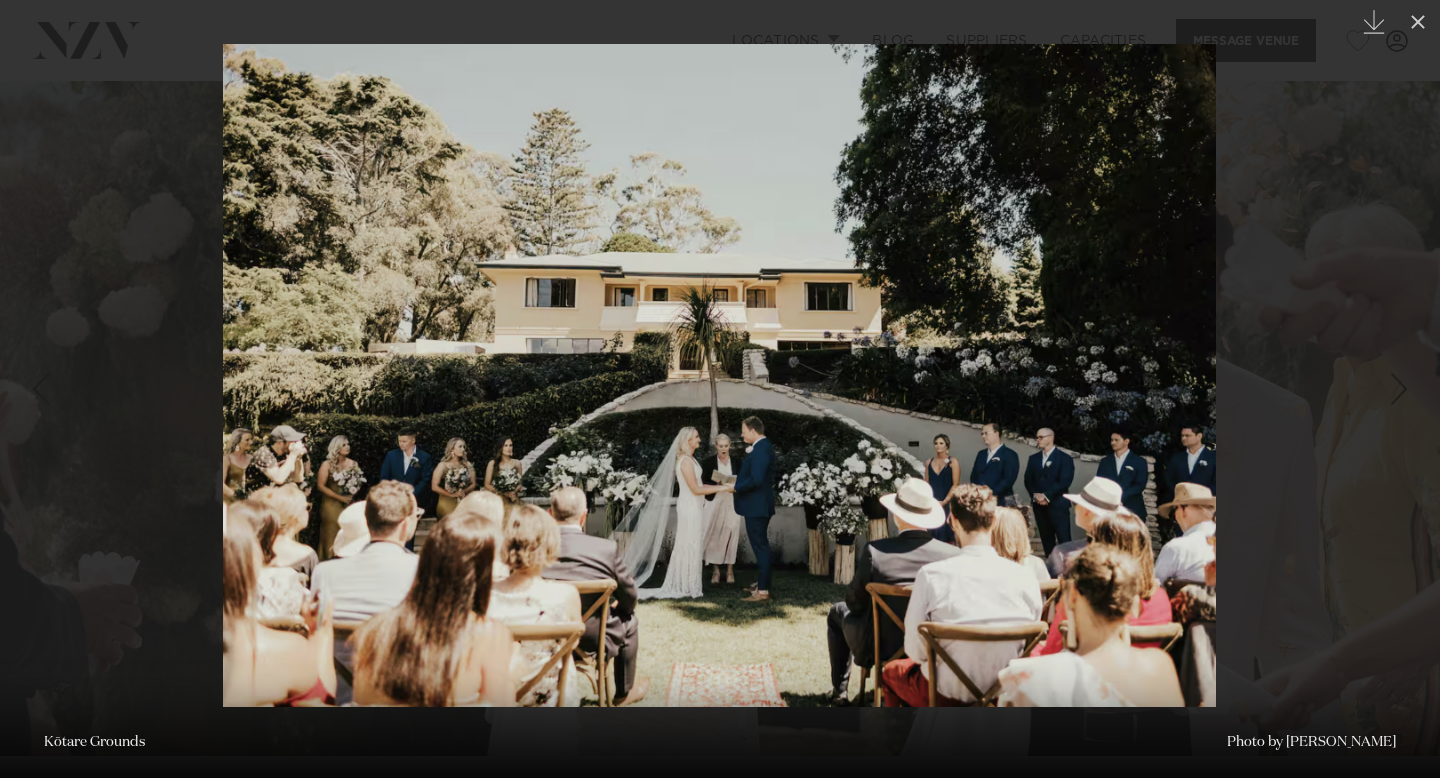 click at bounding box center [720, 389] 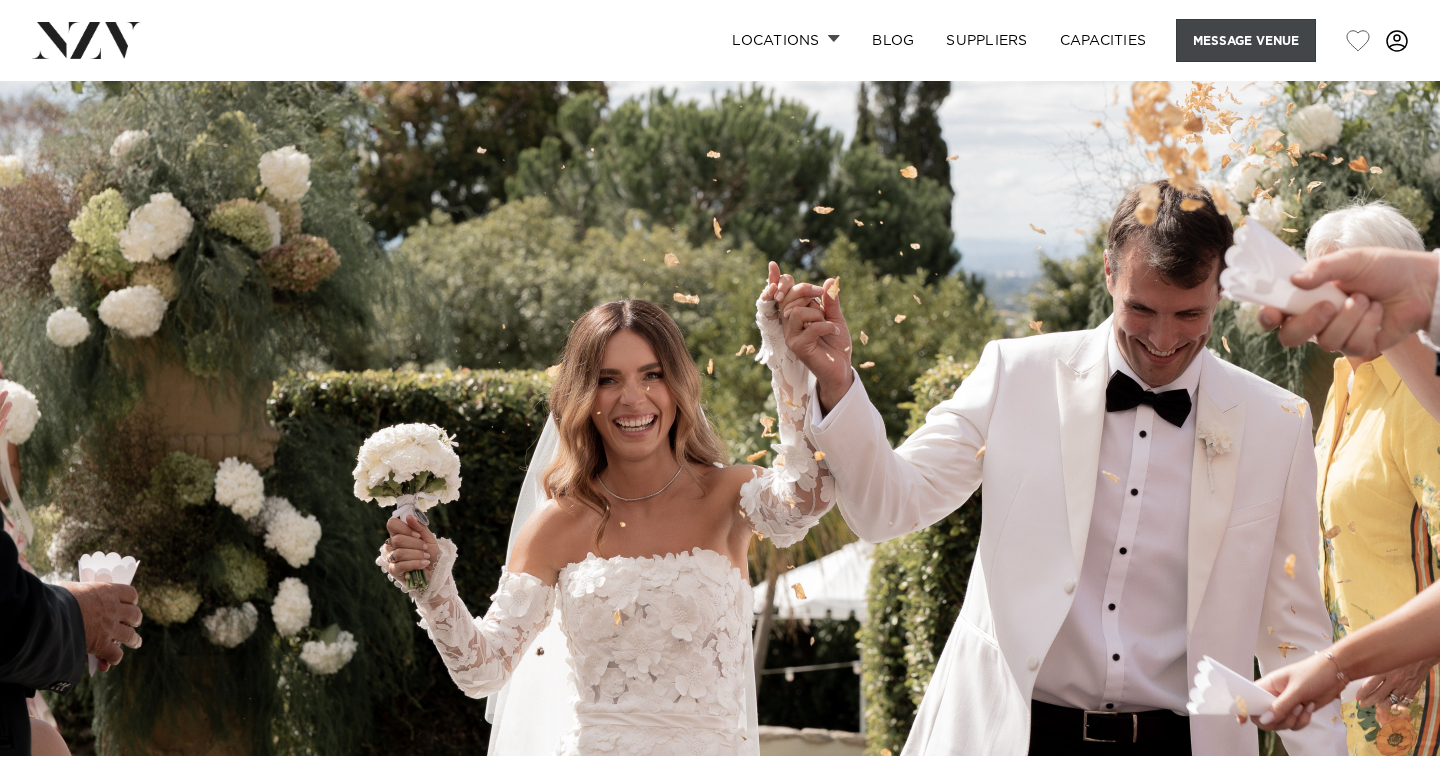 scroll, scrollTop: 0, scrollLeft: 0, axis: both 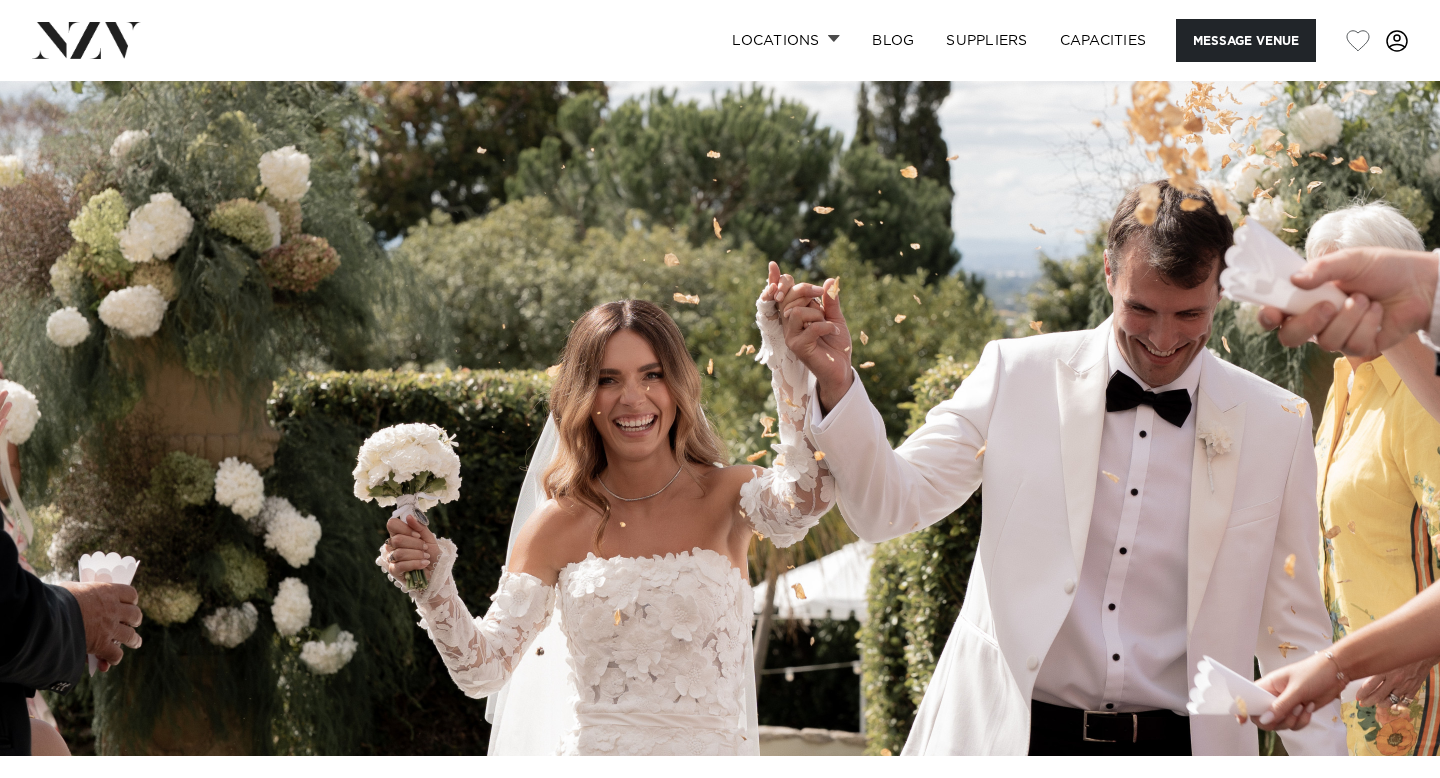 click at bounding box center [720, 418] 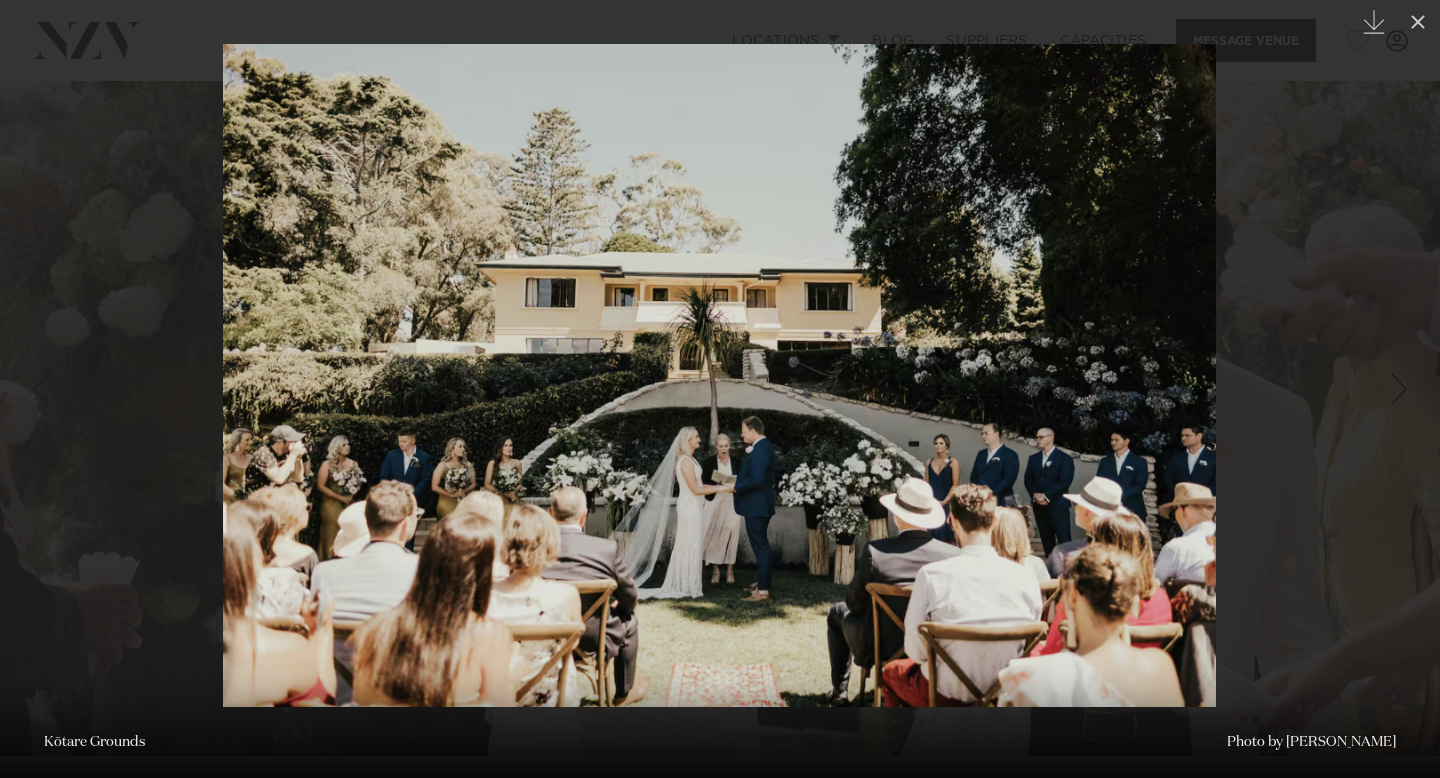 click at bounding box center (720, 389) 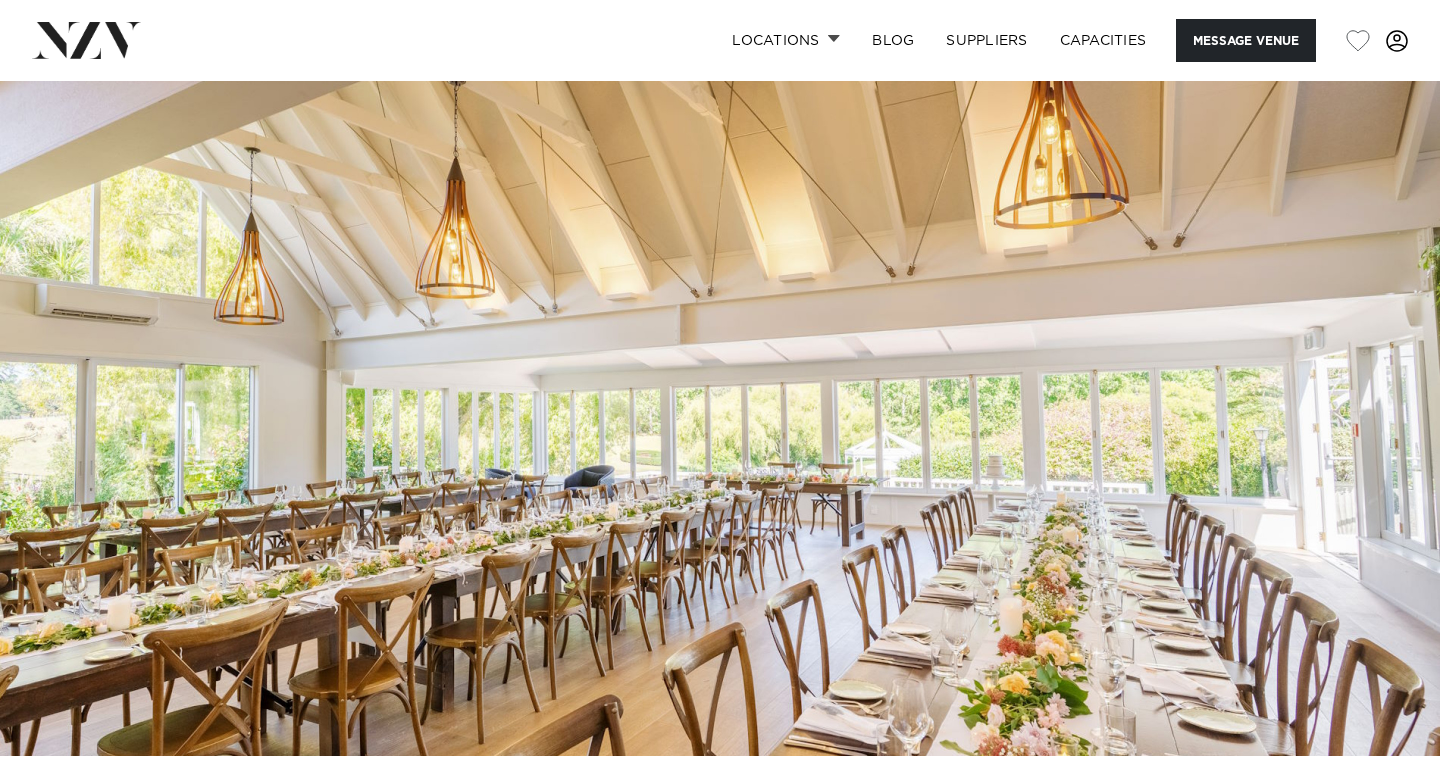 scroll, scrollTop: 0, scrollLeft: 0, axis: both 